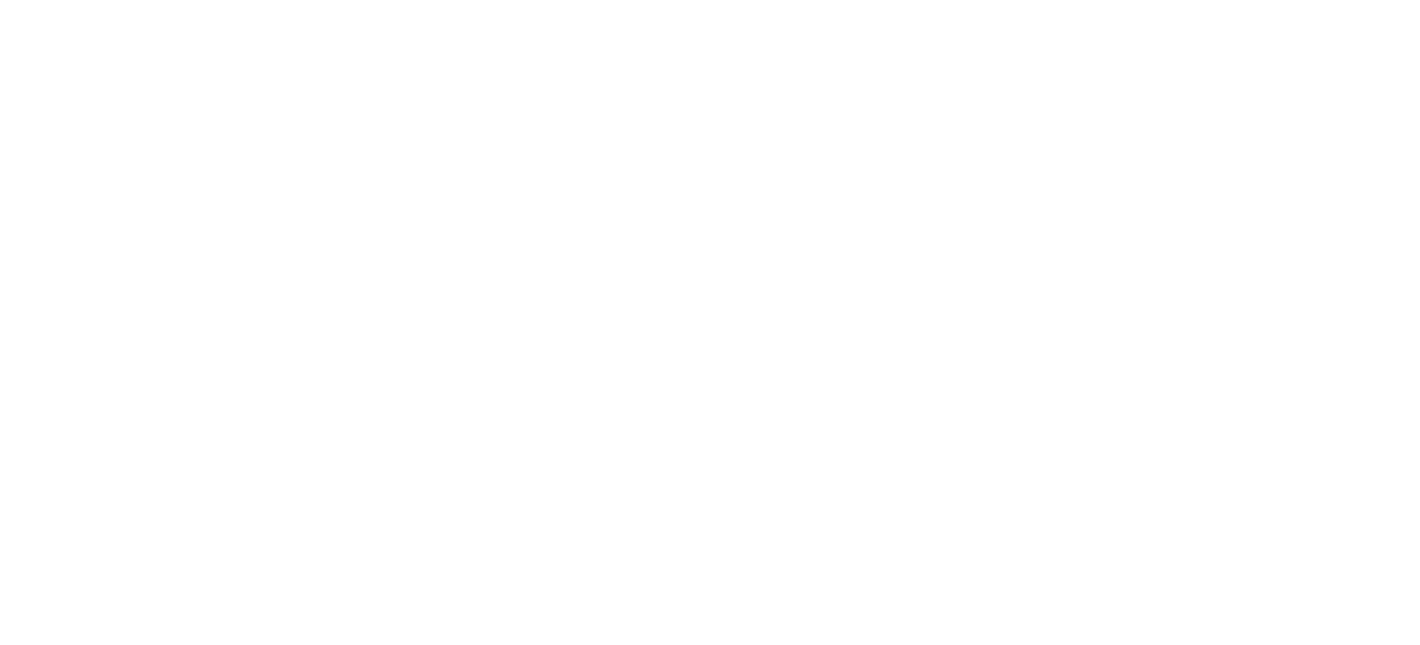 scroll, scrollTop: 0, scrollLeft: 0, axis: both 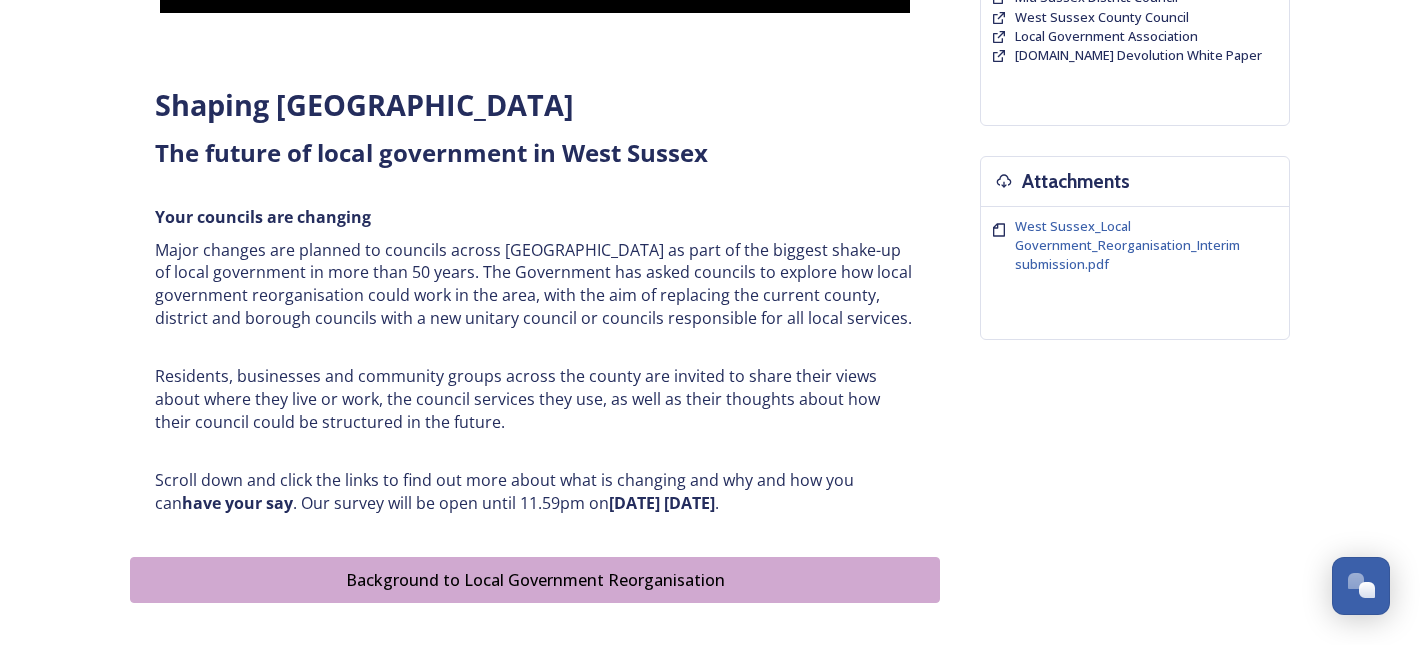 click on "Shaping [GEOGRAPHIC_DATA] ﻿﻿﻿The future of local government in [GEOGRAPHIC_DATA] Your councils are changing Major changes are planned to councils across [GEOGRAPHIC_DATA] as part of the biggest shake-up of local government in more than 50 years. The Government has asked councils to explore how local government reorganisation could work in the area, with the aim of replacing the current county, district and borough councils with a new unitary council or councils responsible for all local services. Residents, businesses and community groups across the county are invited to share their views about where they live or work, the council services they use, as well as their thoughts about how their council could be structured in the future.  Scroll down and click the links to find out more about what is changing and why and how you can  have your say . Our survey will be open until 11.59pm [DATE][DATE] ." at bounding box center [535, 300] 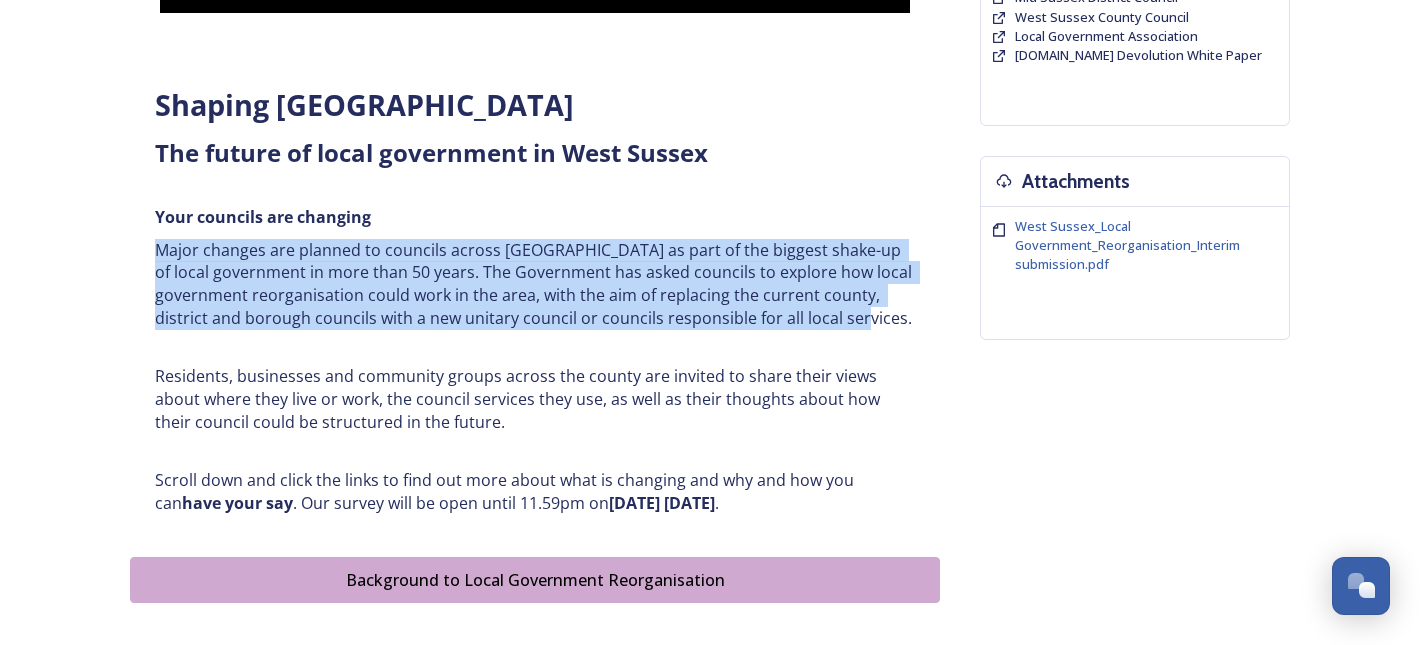 drag, startPoint x: 911, startPoint y: 321, endPoint x: 106, endPoint y: 240, distance: 809.0649 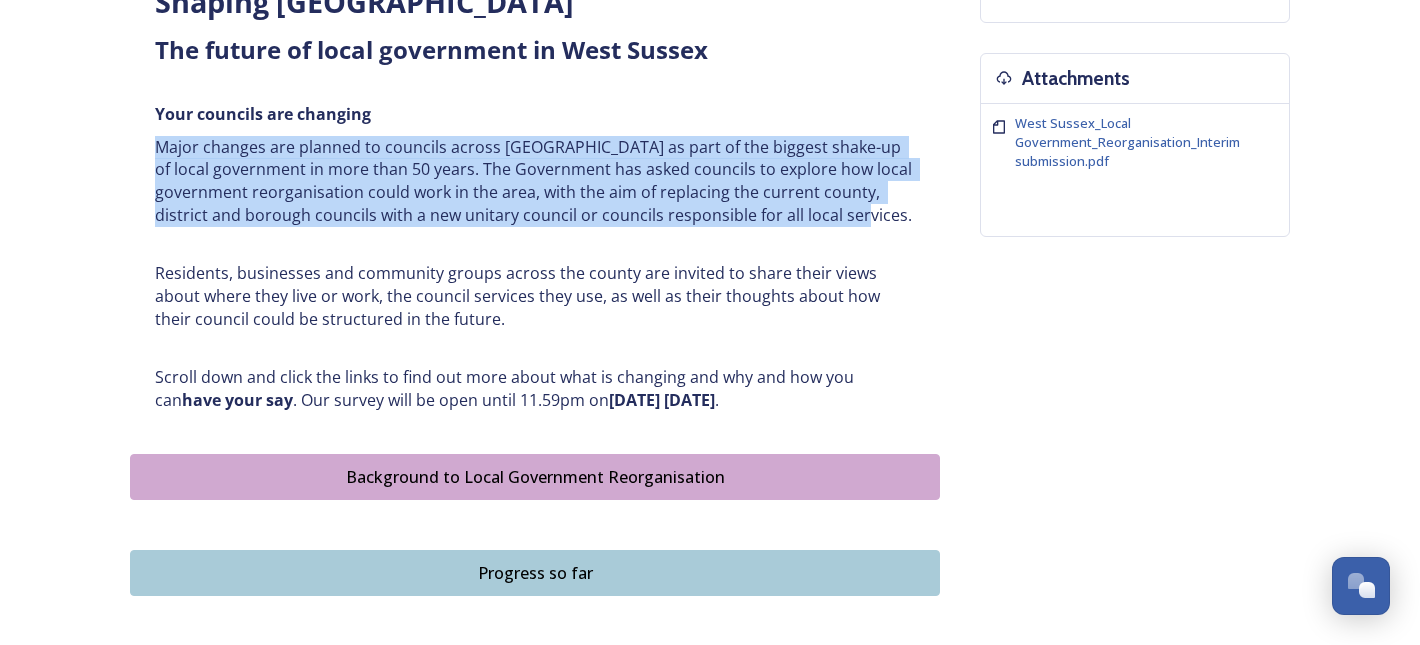 scroll, scrollTop: 845, scrollLeft: 0, axis: vertical 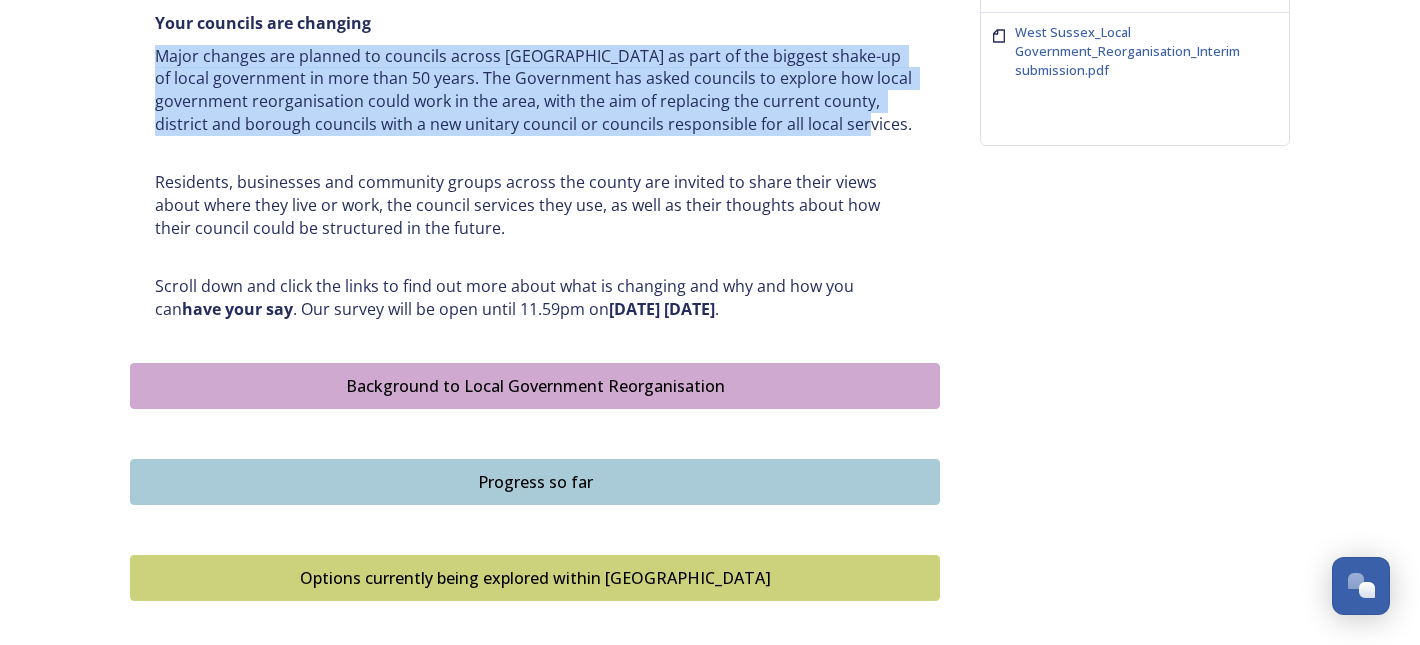 click on "Background to Local Government Reorganisation" at bounding box center [535, 386] 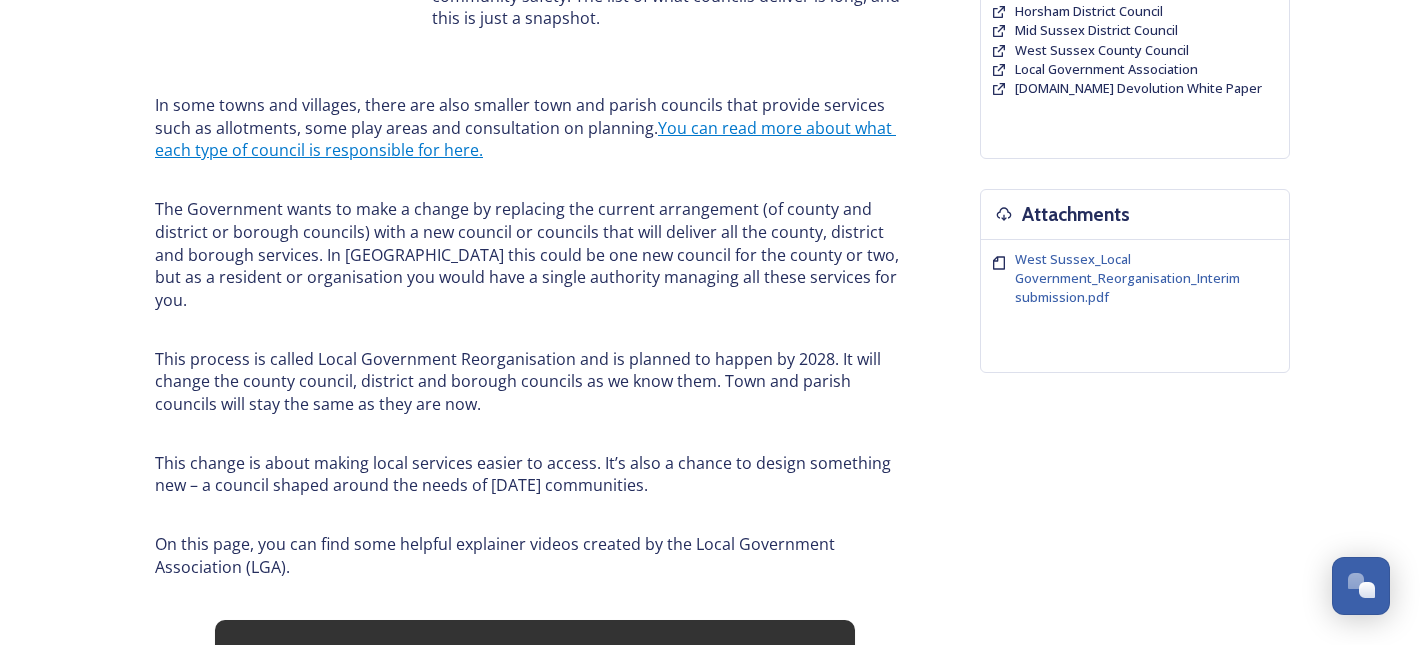 scroll, scrollTop: 639, scrollLeft: 0, axis: vertical 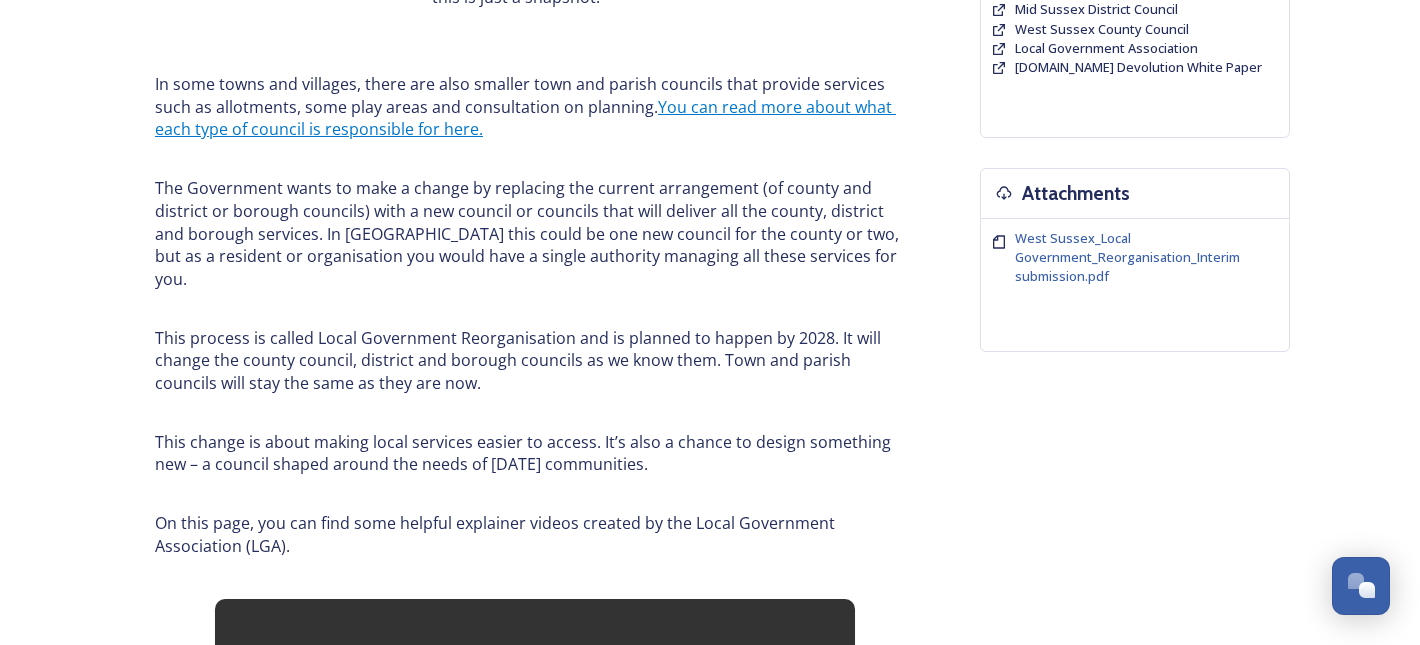 click on "This process is called Local Government Reorganisation and is planned to happen by 2028. It will change the county council, district and borough councils as we know them. Town and parish councils will stay the same as they are now." at bounding box center [535, 361] 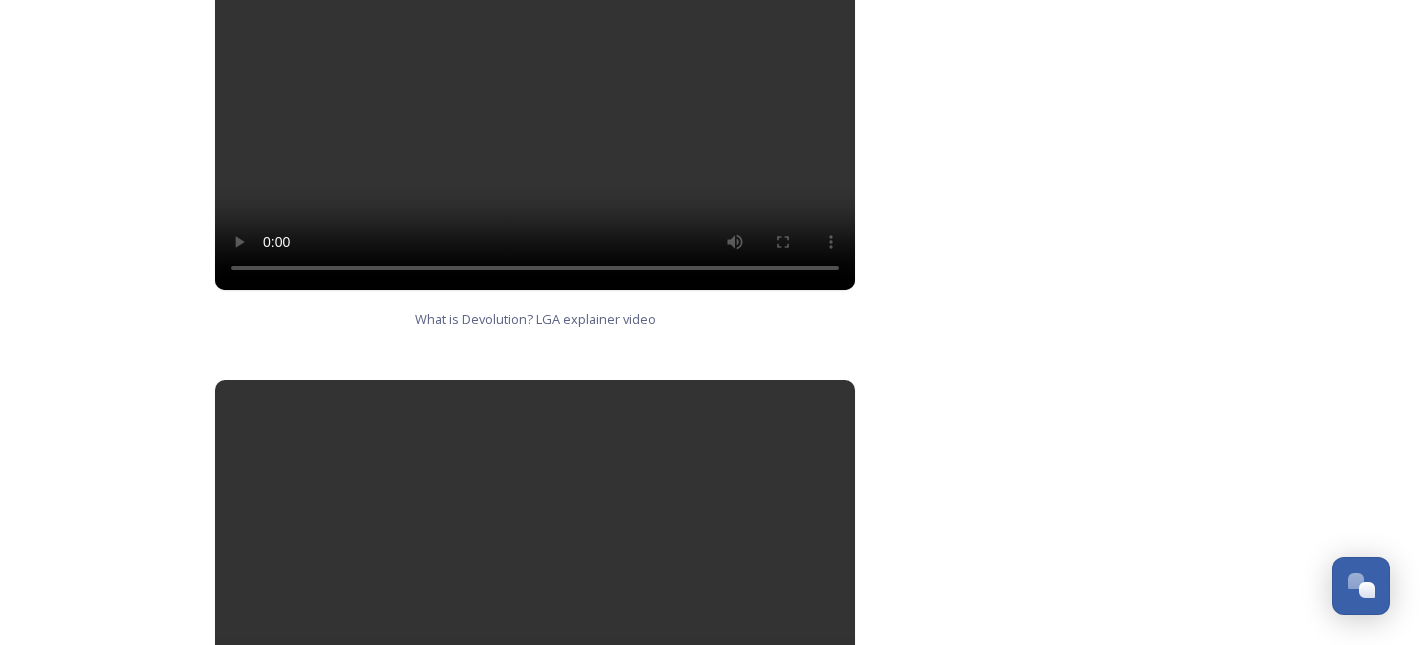 scroll, scrollTop: 1459, scrollLeft: 0, axis: vertical 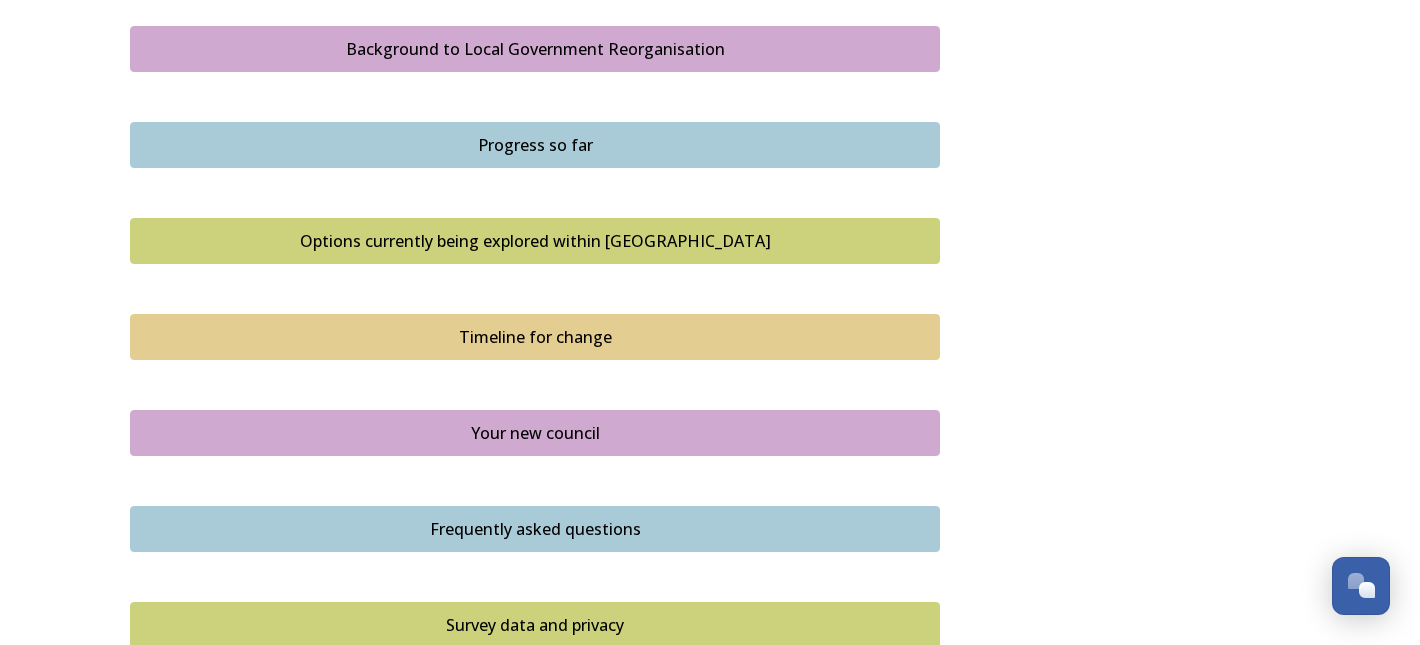 click on "Progress so far" at bounding box center [535, 145] 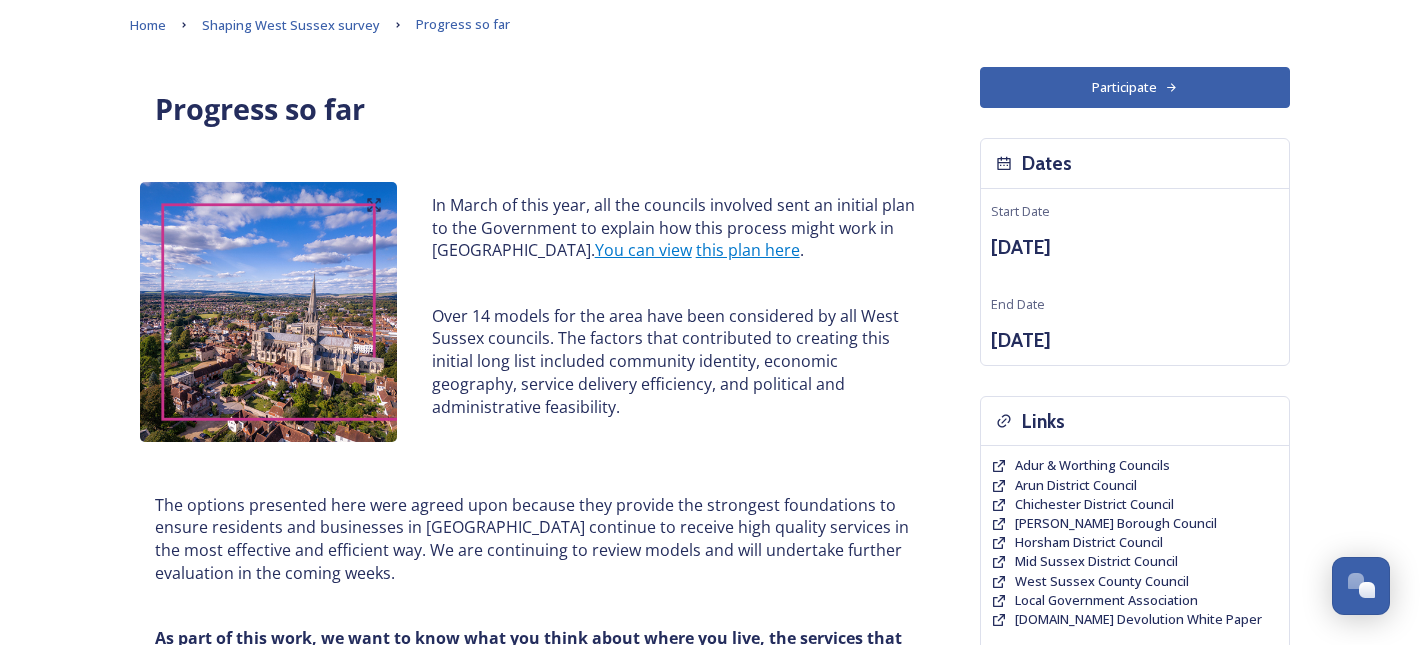scroll, scrollTop: 231, scrollLeft: 0, axis: vertical 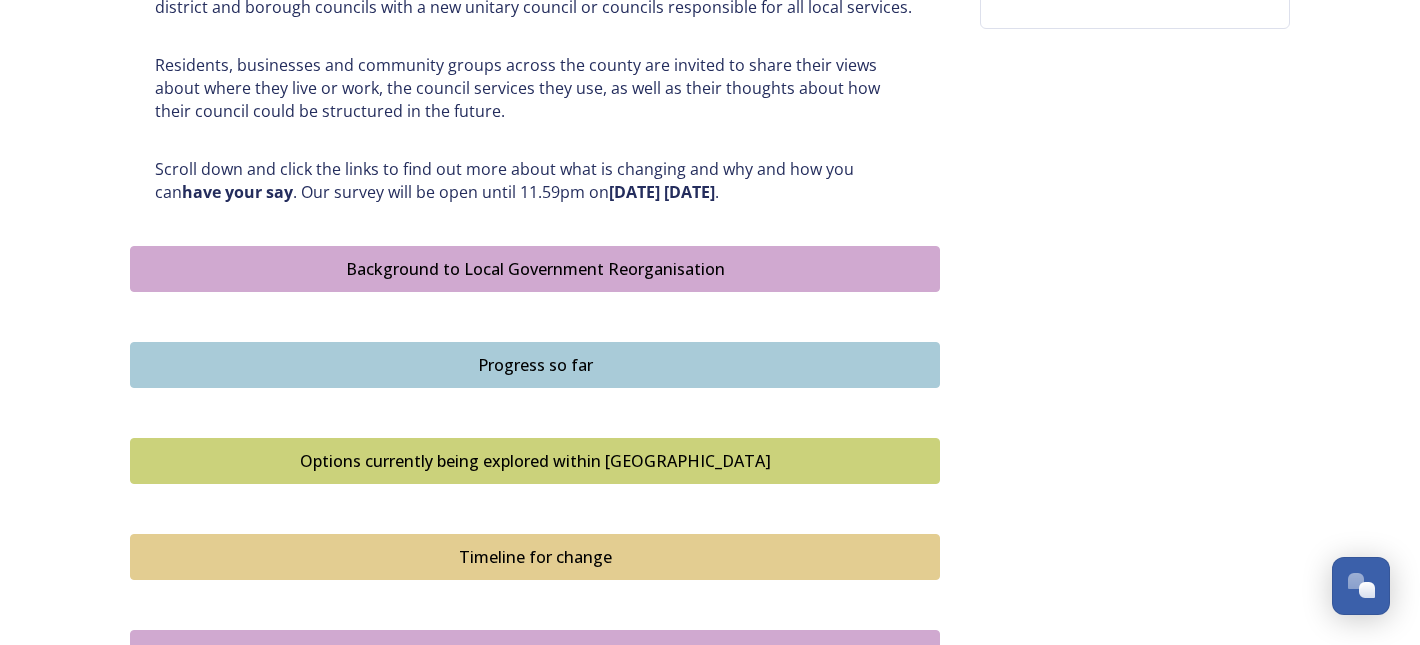 click on "Options currently being explored within [GEOGRAPHIC_DATA]" at bounding box center (535, 461) 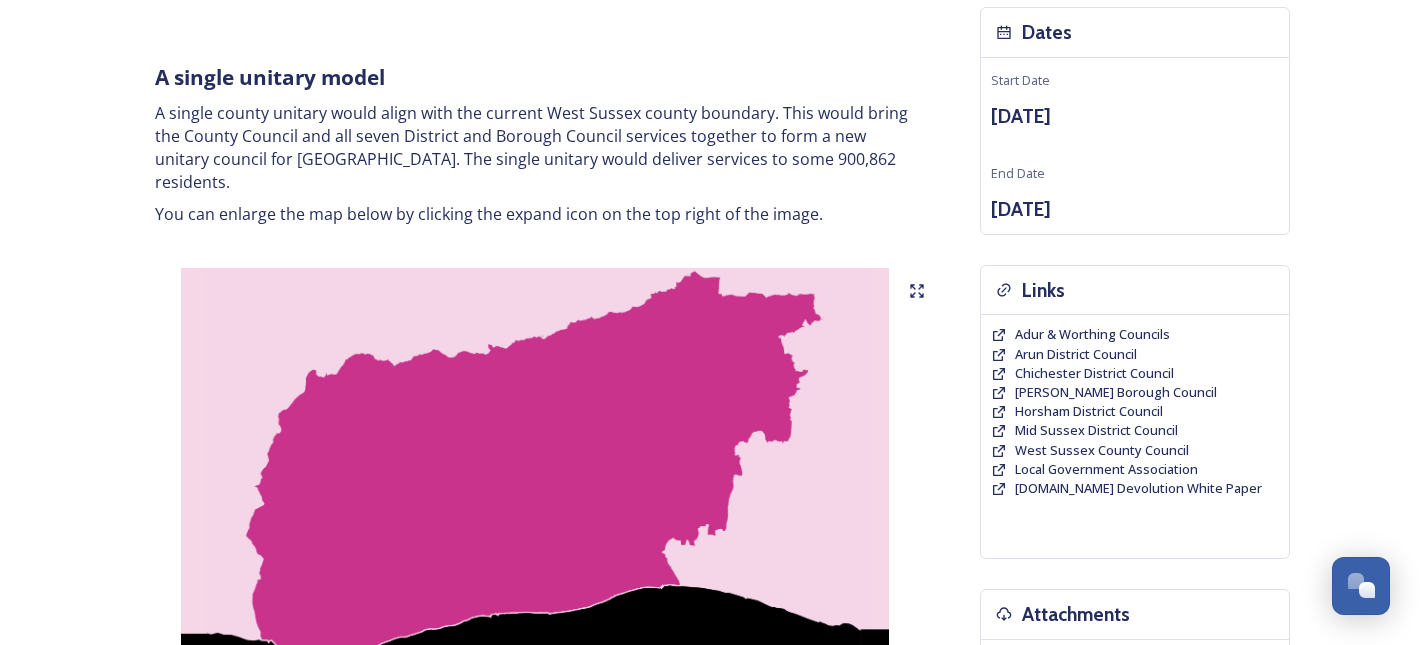 scroll, scrollTop: 216, scrollLeft: 0, axis: vertical 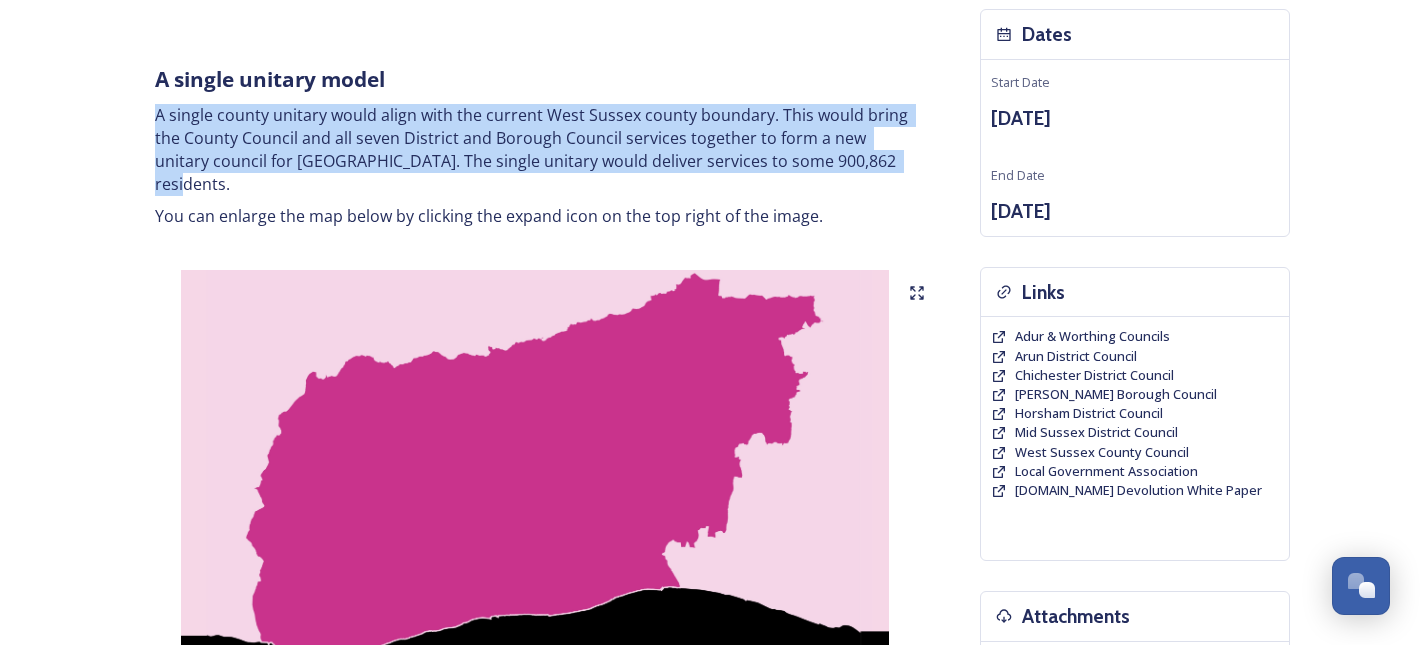 drag, startPoint x: 880, startPoint y: 161, endPoint x: 135, endPoint y: 107, distance: 746.95447 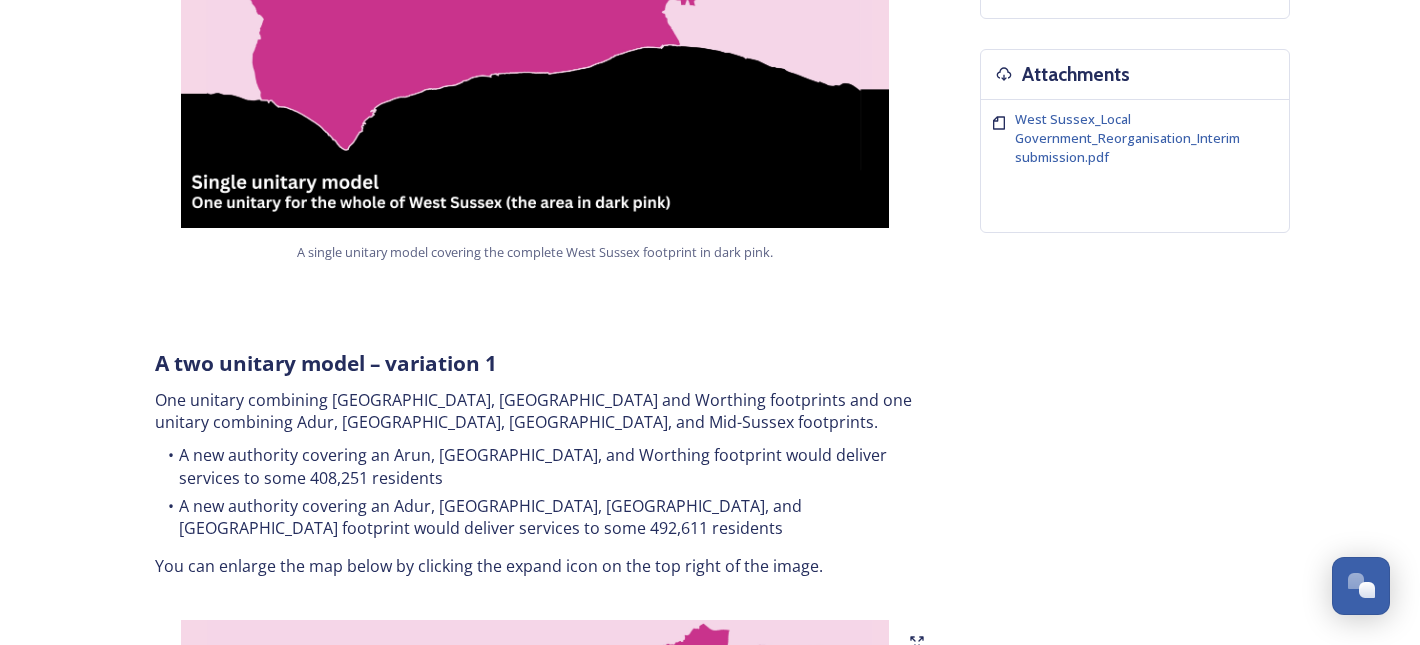 scroll, scrollTop: 1036, scrollLeft: 0, axis: vertical 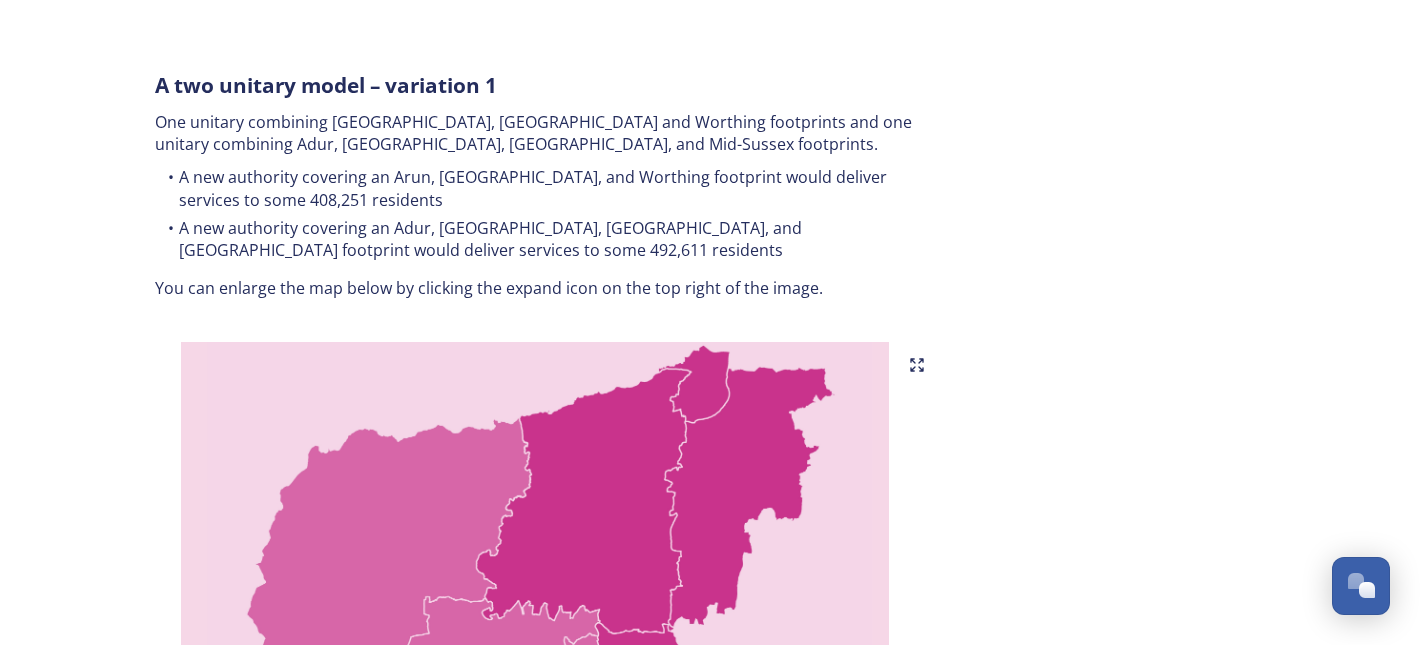 click on "A two unitary model – variation 1 One unitary combining Arun, [GEOGRAPHIC_DATA] and Worthing footprints and one unitary combining Adur, [GEOGRAPHIC_DATA], [GEOGRAPHIC_DATA], and Mid-Sussex footprints. A new authority covering an Arun, [GEOGRAPHIC_DATA], and Worthing footprint would deliver services to some 408,251 residents   A new authority covering an Adur, [GEOGRAPHIC_DATA], [GEOGRAPHIC_DATA], and Mid Sussex footprint would deliver services to some 492,611 residents    You can enlarge the map below by clicking the expand icon on the top right of the image." at bounding box center (535, 185) 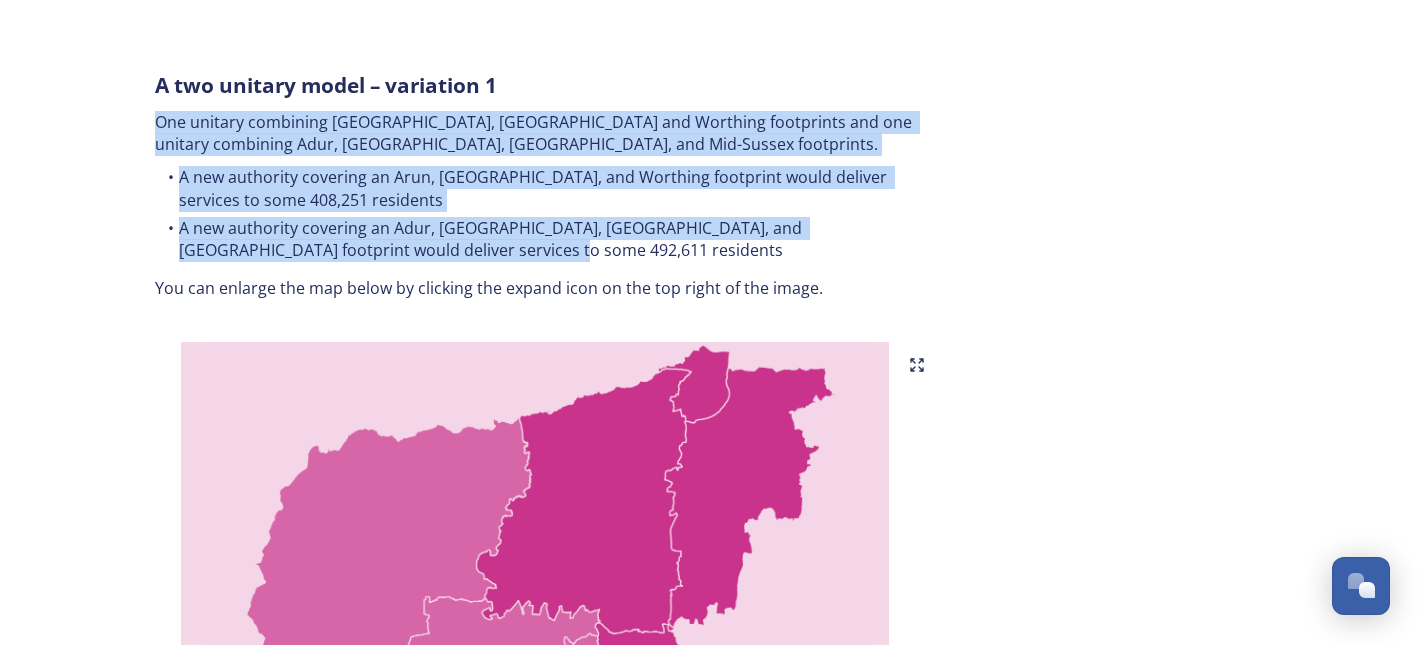 drag, startPoint x: 528, startPoint y: 236, endPoint x: 134, endPoint y: 85, distance: 421.9443 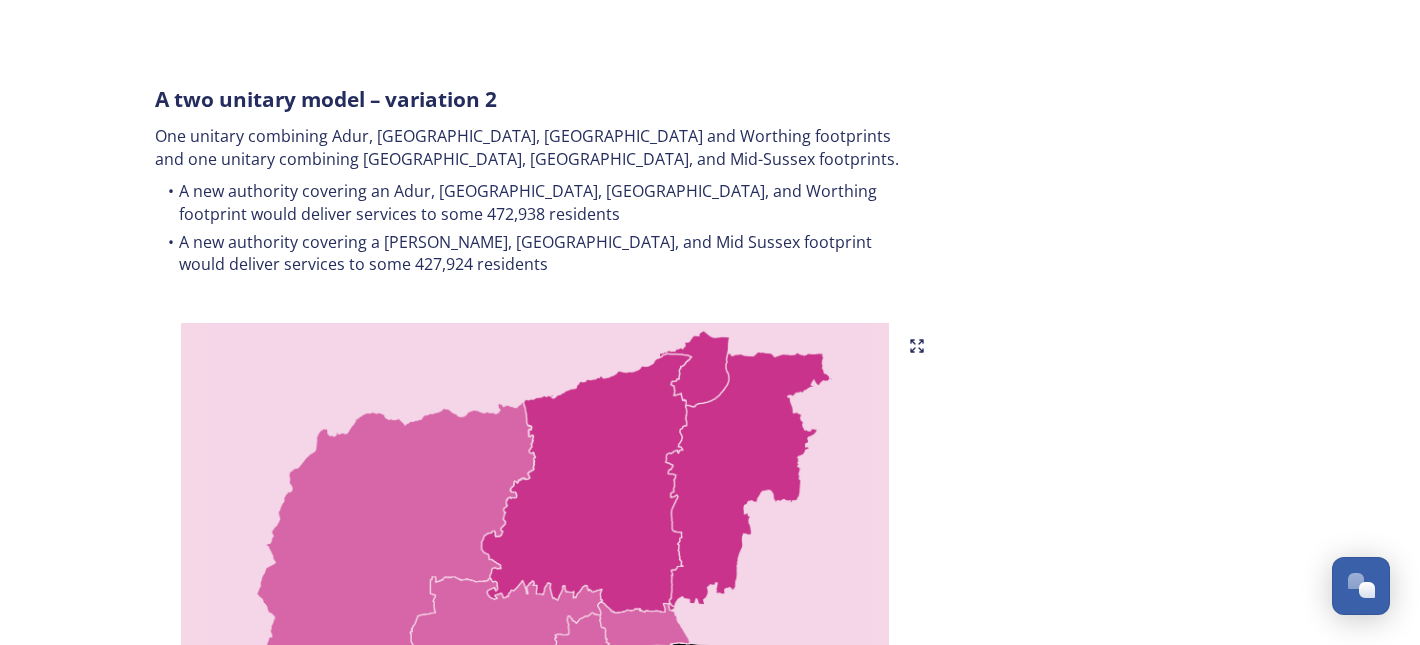scroll, scrollTop: 1957, scrollLeft: 0, axis: vertical 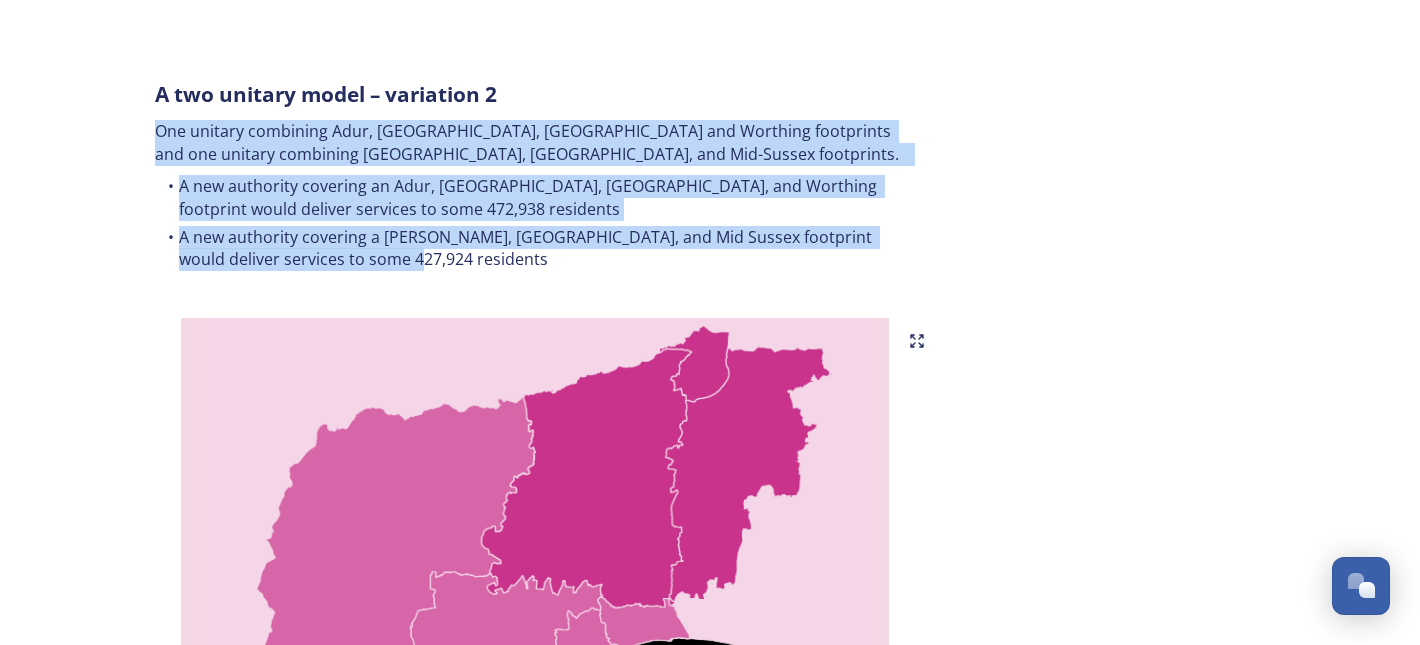 drag, startPoint x: 398, startPoint y: 229, endPoint x: 127, endPoint y: 87, distance: 305.94934 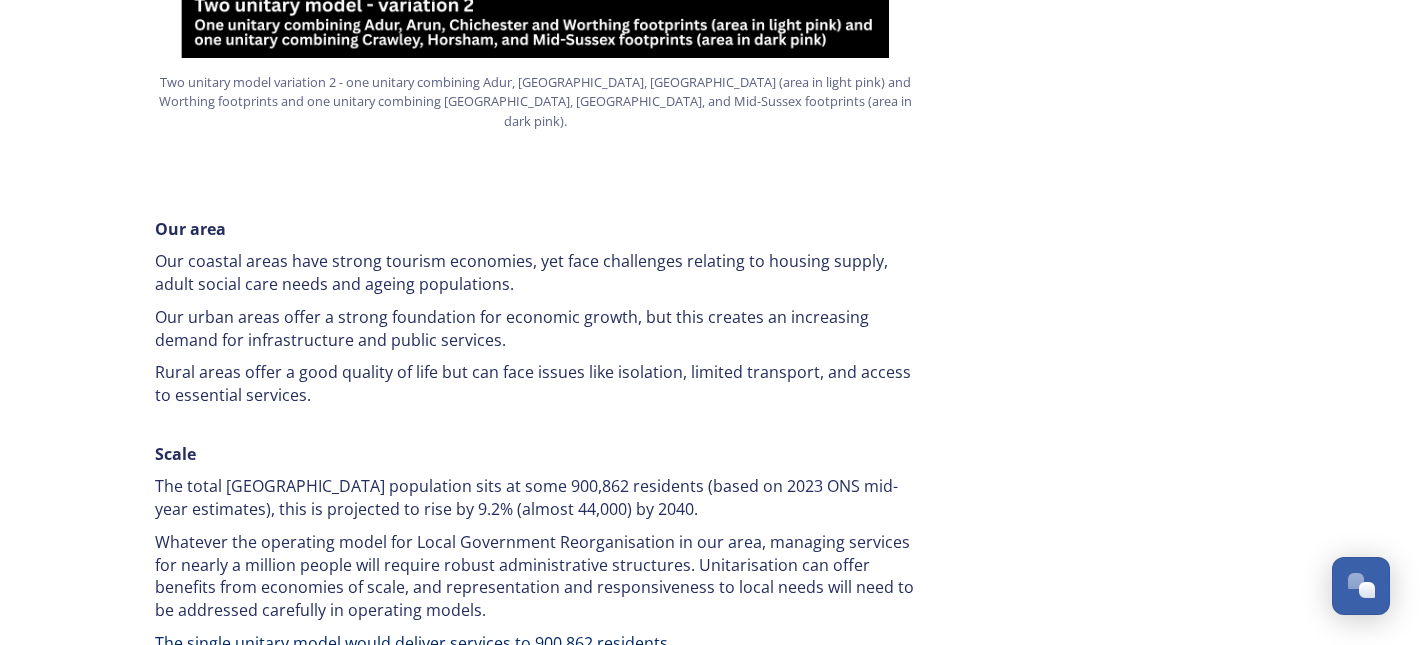 scroll, scrollTop: 2856, scrollLeft: 0, axis: vertical 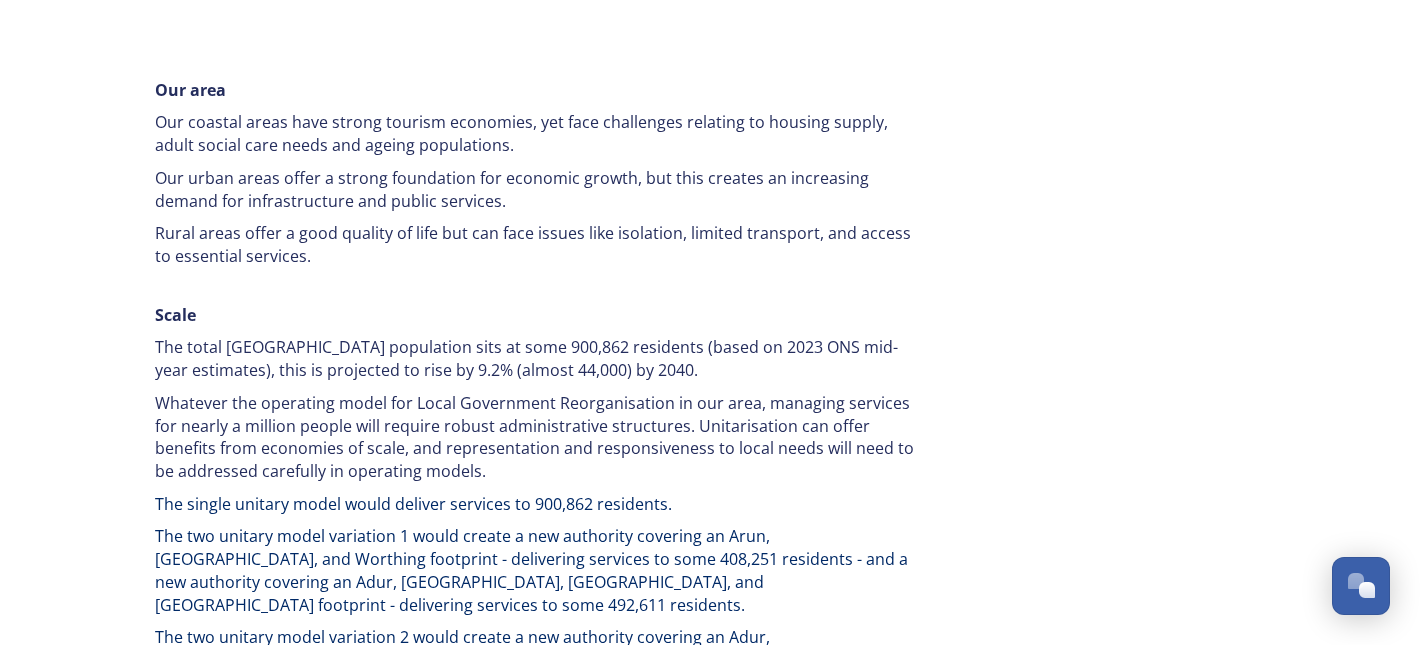 click on "Whatever the operating model for Local Government Reorganisation in our area, managing services for nearly a million people will require robust administrative structures. Unitarisation can offer benefits from economies of scale, and representation and responsiveness to local needs will need to be addressed carefully in operating models." at bounding box center [535, 437] 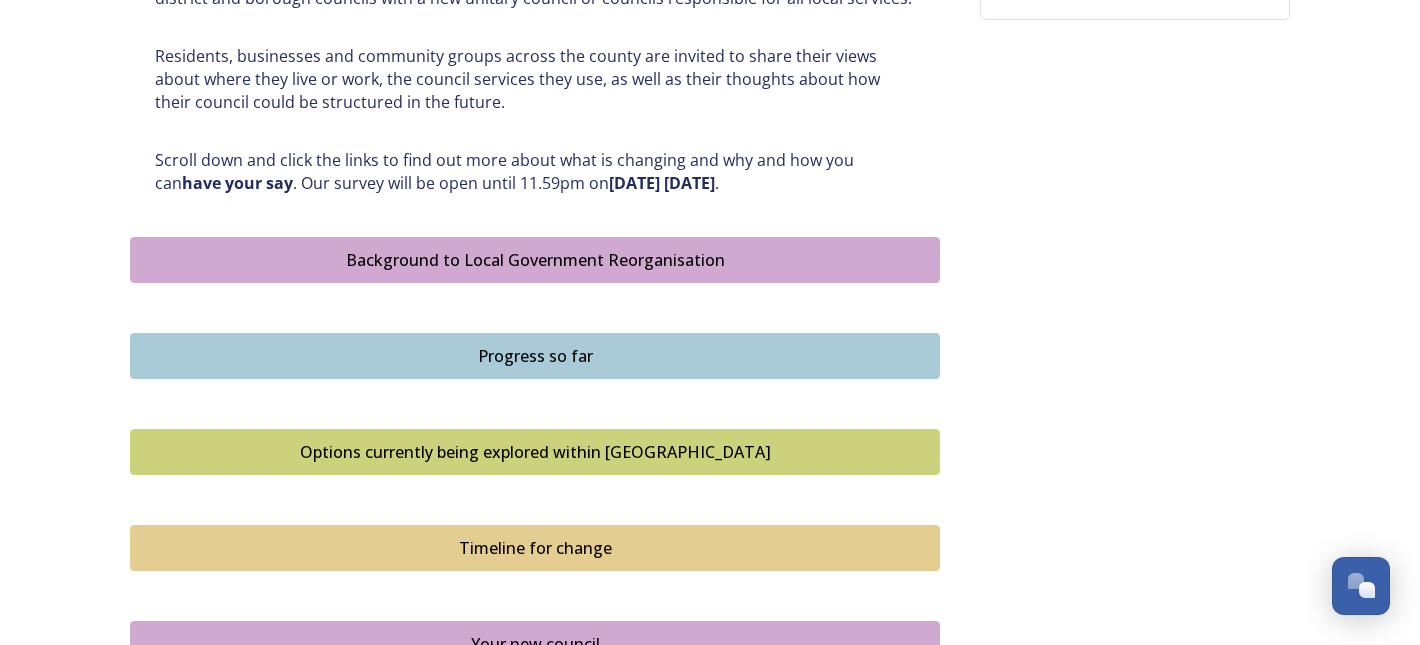 scroll, scrollTop: 1122, scrollLeft: 0, axis: vertical 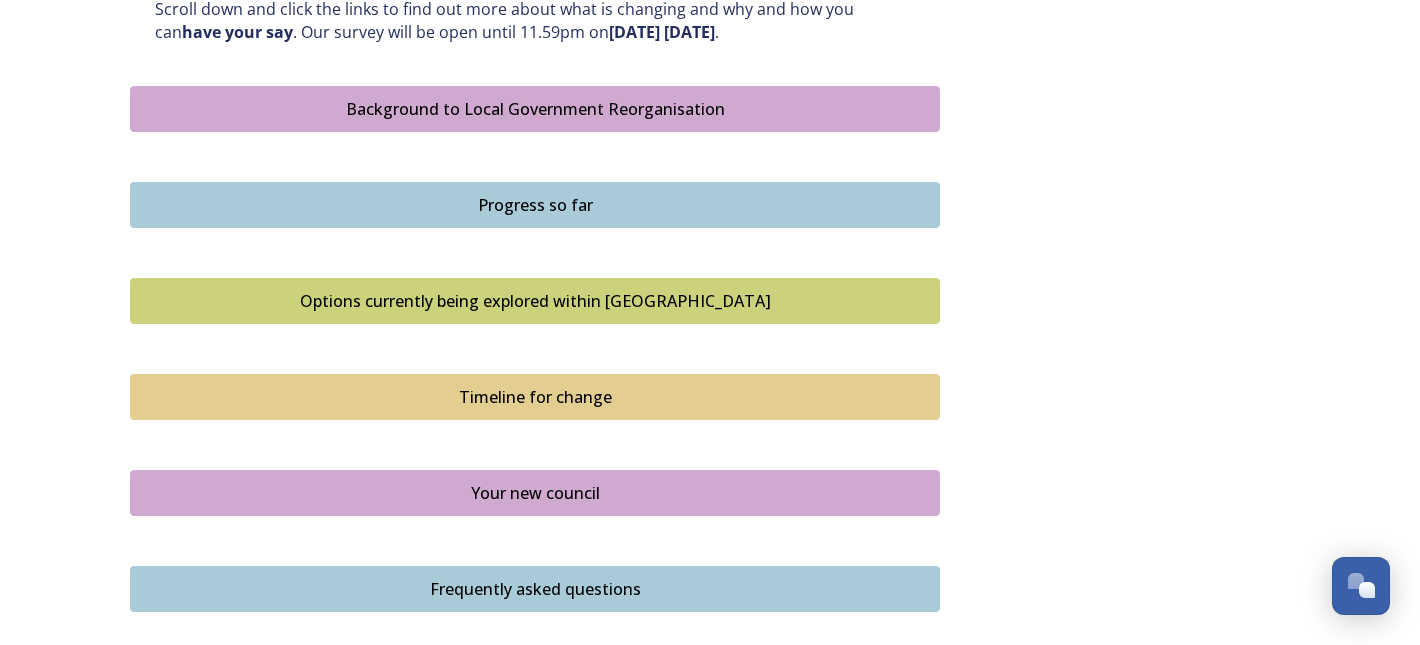 click on "Timeline for change" at bounding box center [535, 397] 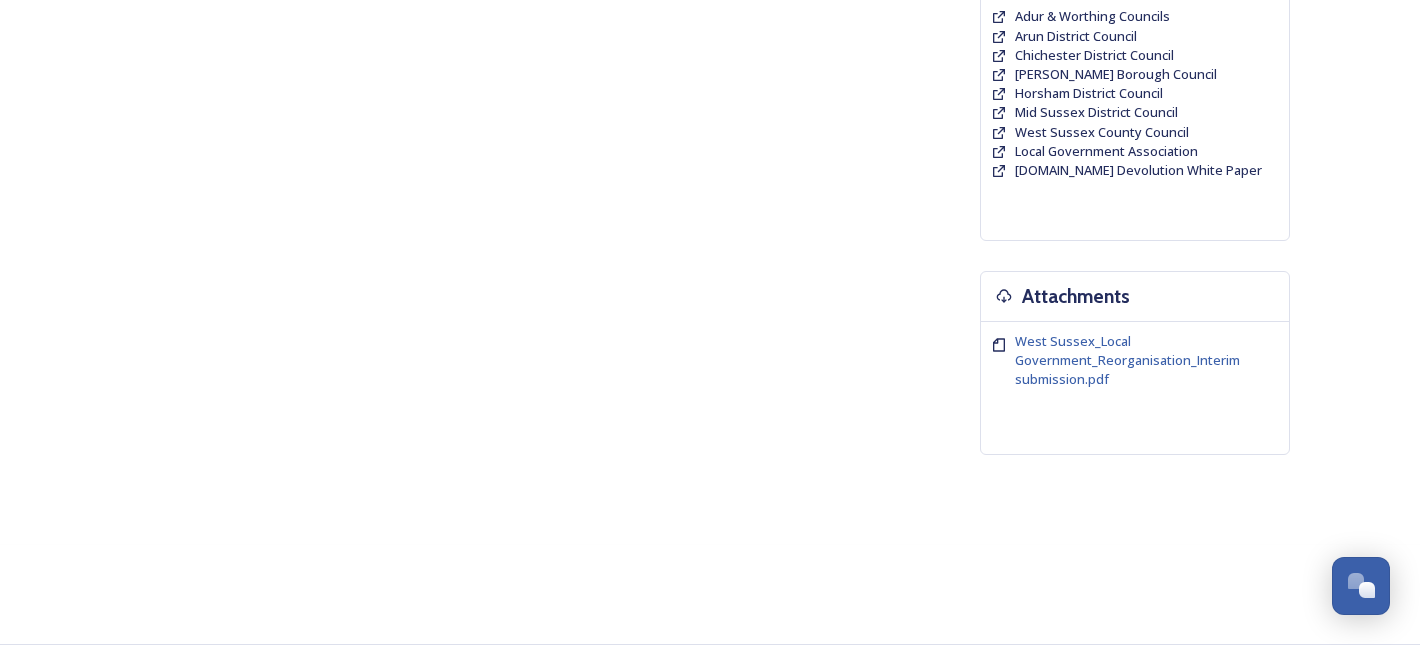 scroll, scrollTop: 0, scrollLeft: 0, axis: both 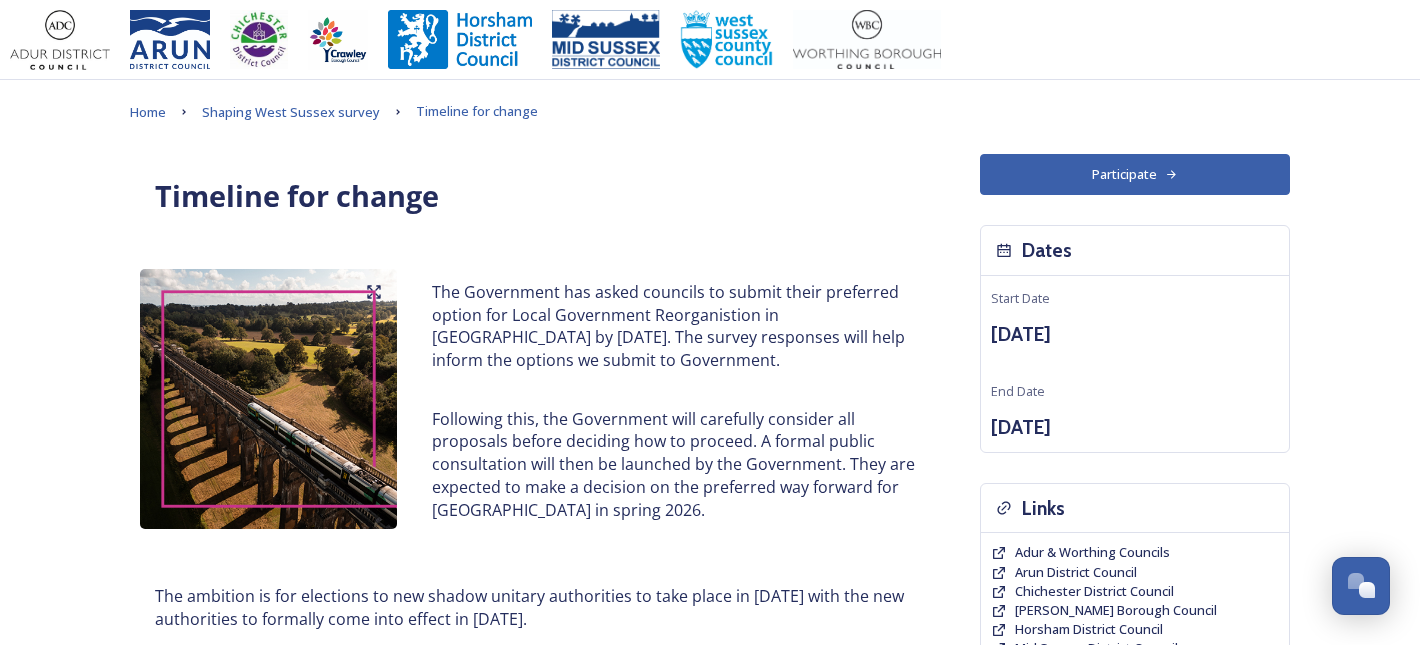 click on "The Government has asked councils to submit their preferred option for Local Government Reorganistion in [GEOGRAPHIC_DATA] by [DATE]. The survey responses will help inform the options we submit to Government." at bounding box center (673, 326) 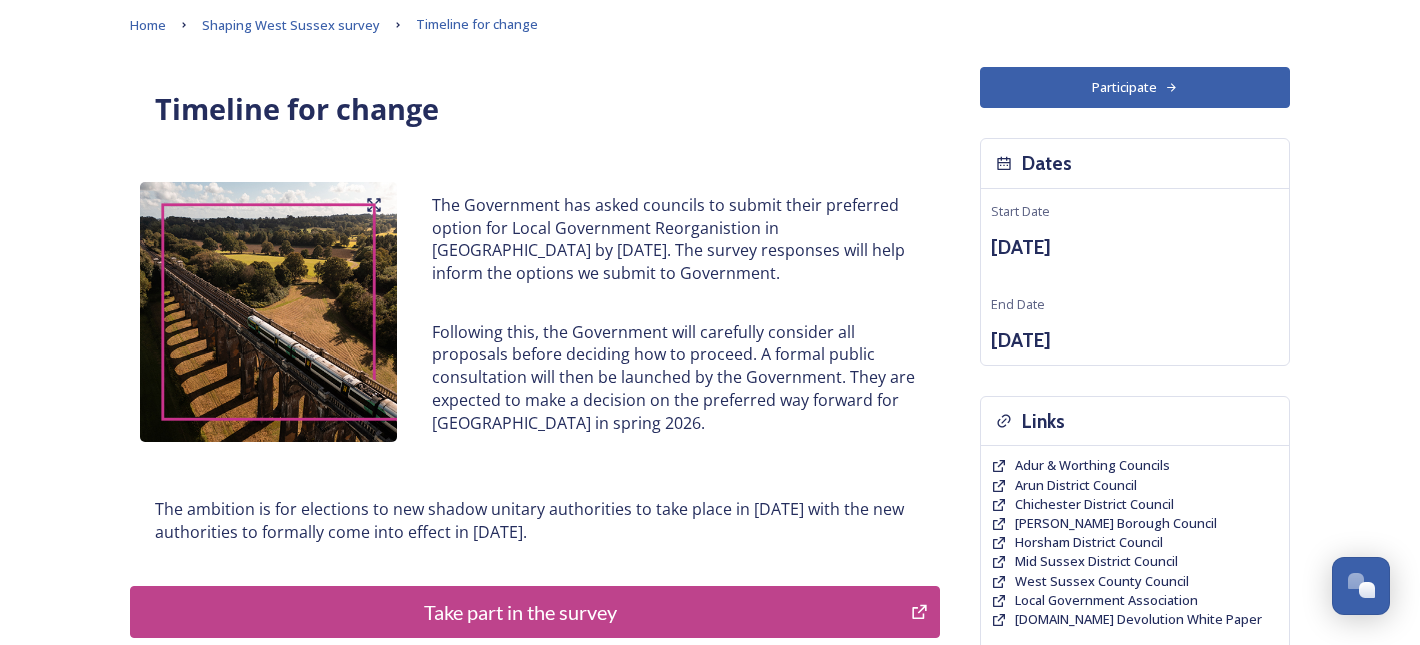 scroll, scrollTop: 88, scrollLeft: 0, axis: vertical 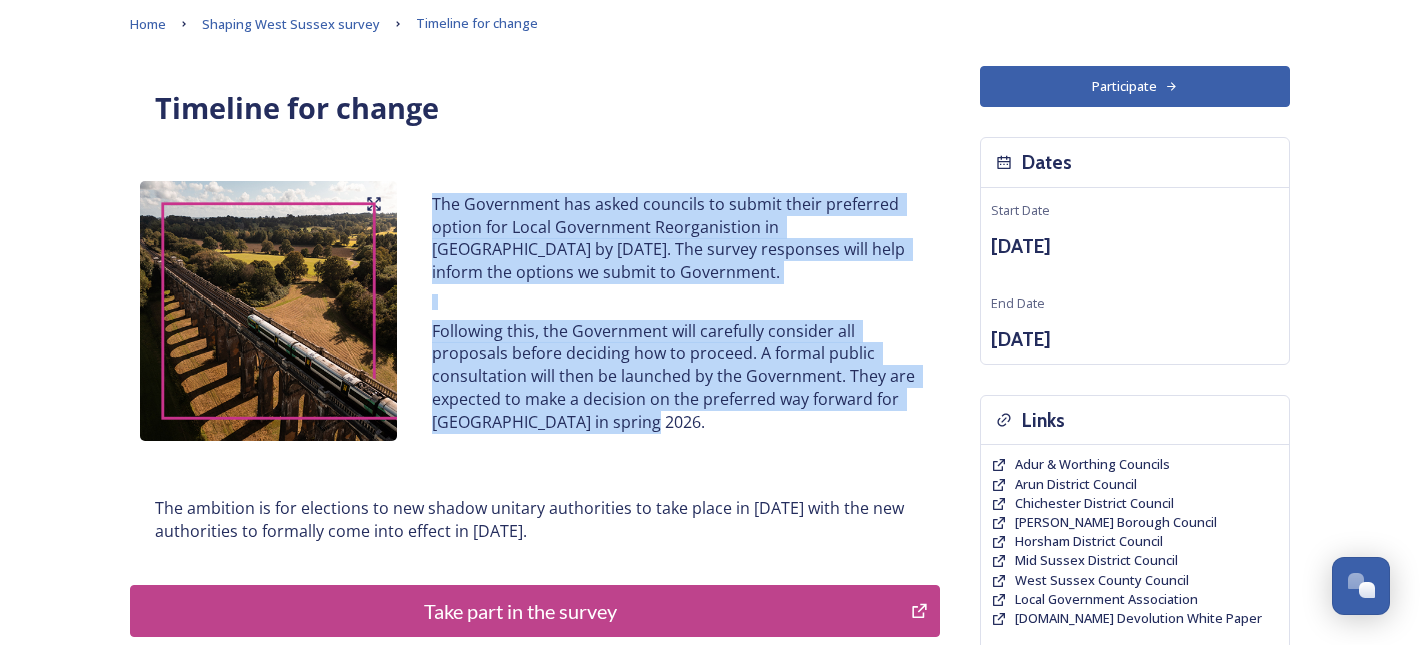 drag, startPoint x: 686, startPoint y: 431, endPoint x: 428, endPoint y: 211, distance: 339.06342 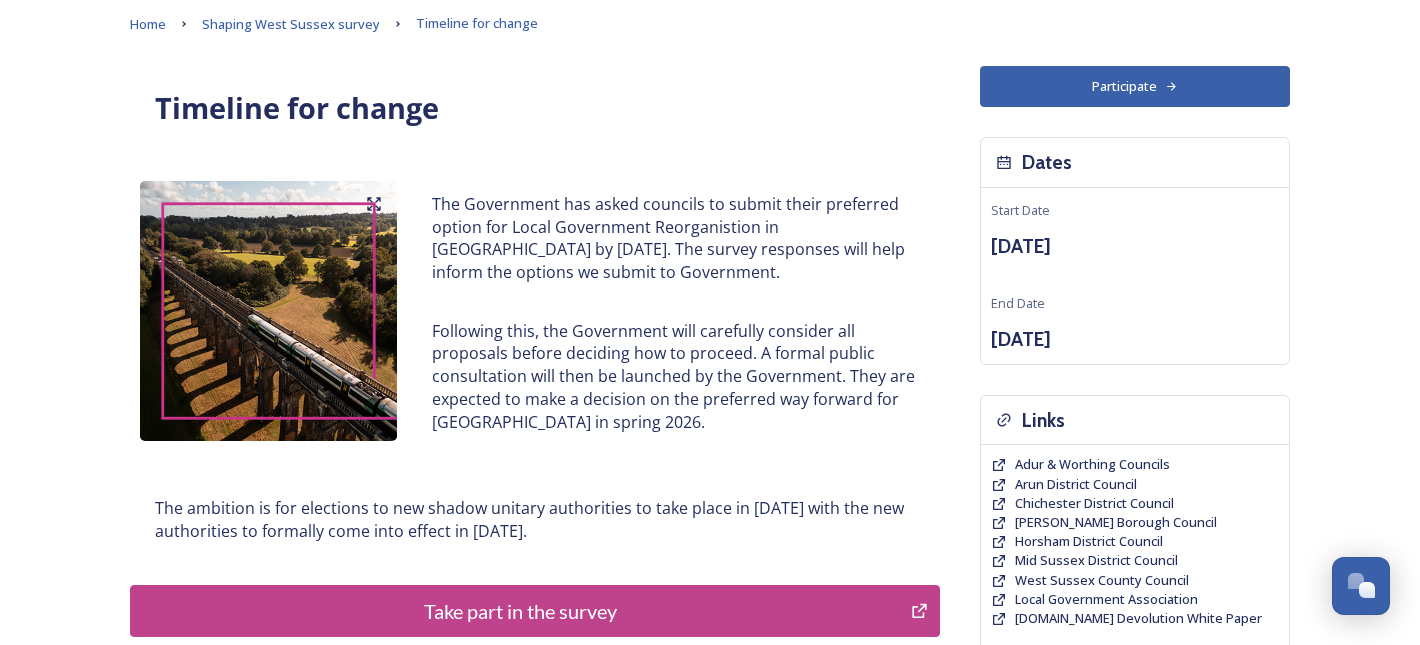 click on "Timeline for change The Government has asked councils to submit their preferred option for Local Government Reorganistion in [GEOGRAPHIC_DATA] by [DATE]. The survey responses will help inform the options we submit to Government.    Following this, the Government will carefully consider all proposals before deciding how to proceed. A formal public consultation will then be launched by the Government. They are expected to make a decision on the preferred way forward for [GEOGRAPHIC_DATA] in spring 2026. The ambition is for elections to new shadow unitary authorities to take place in [DATE] with the new authorities to formally come into effect in [DATE]. Take part in the survey" at bounding box center [535, 376] 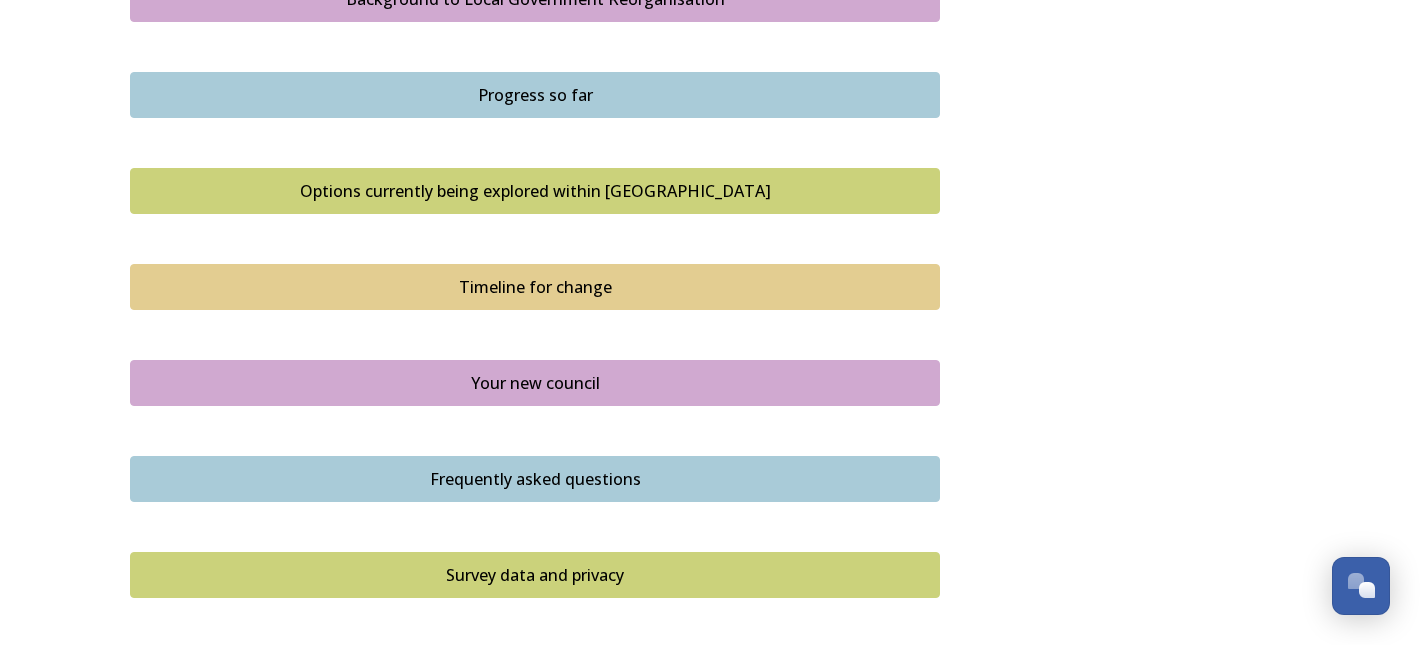 scroll, scrollTop: 1244, scrollLeft: 0, axis: vertical 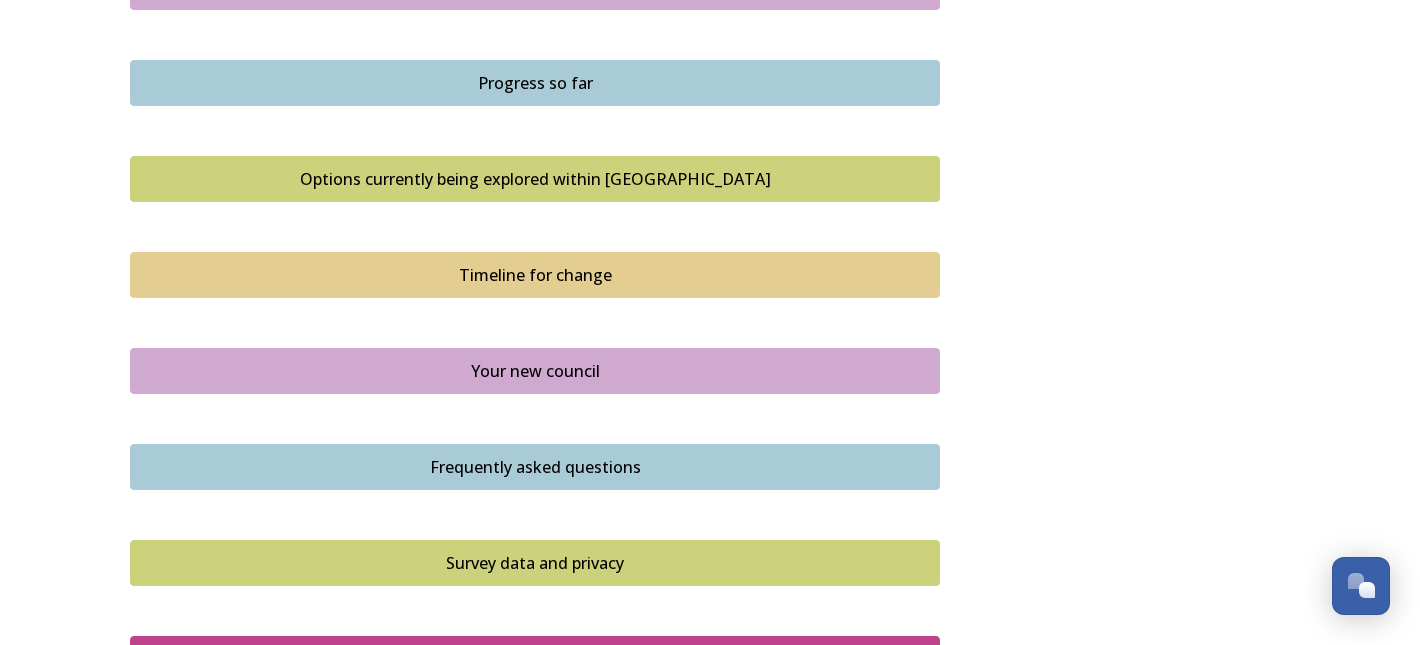 click on "Your new council" at bounding box center [535, 371] 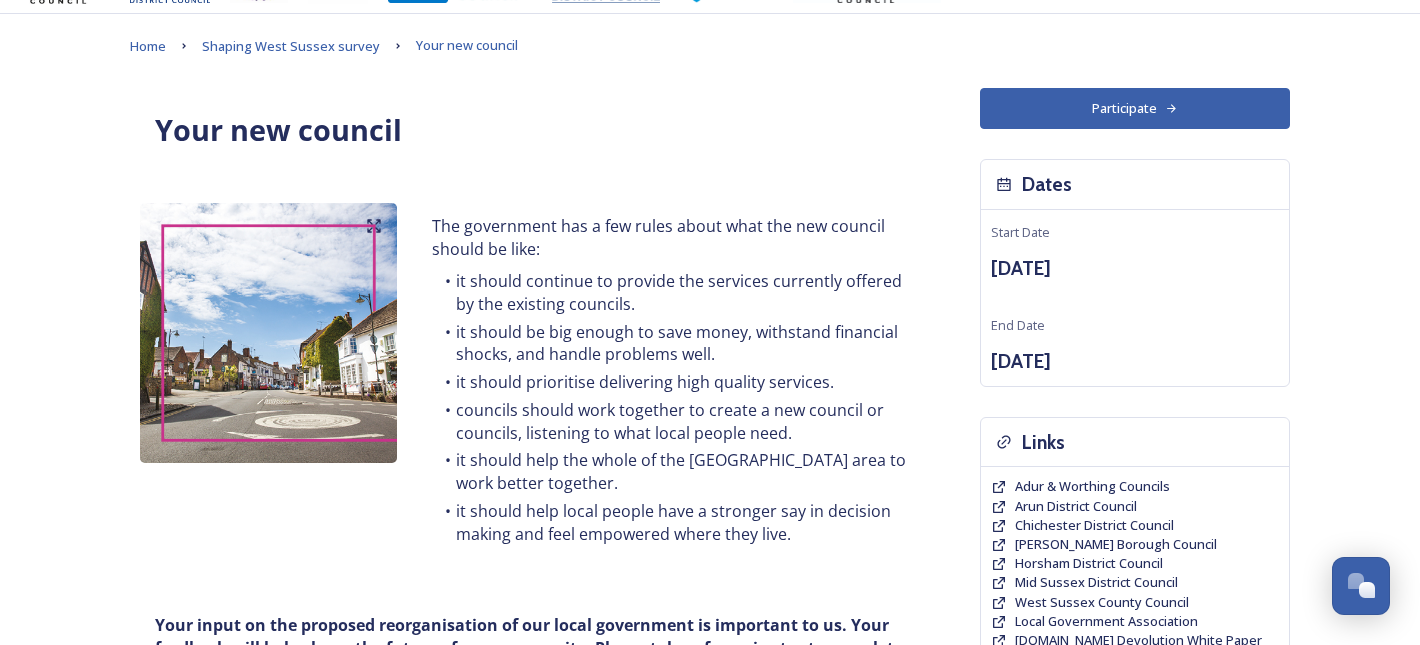 scroll, scrollTop: 113, scrollLeft: 0, axis: vertical 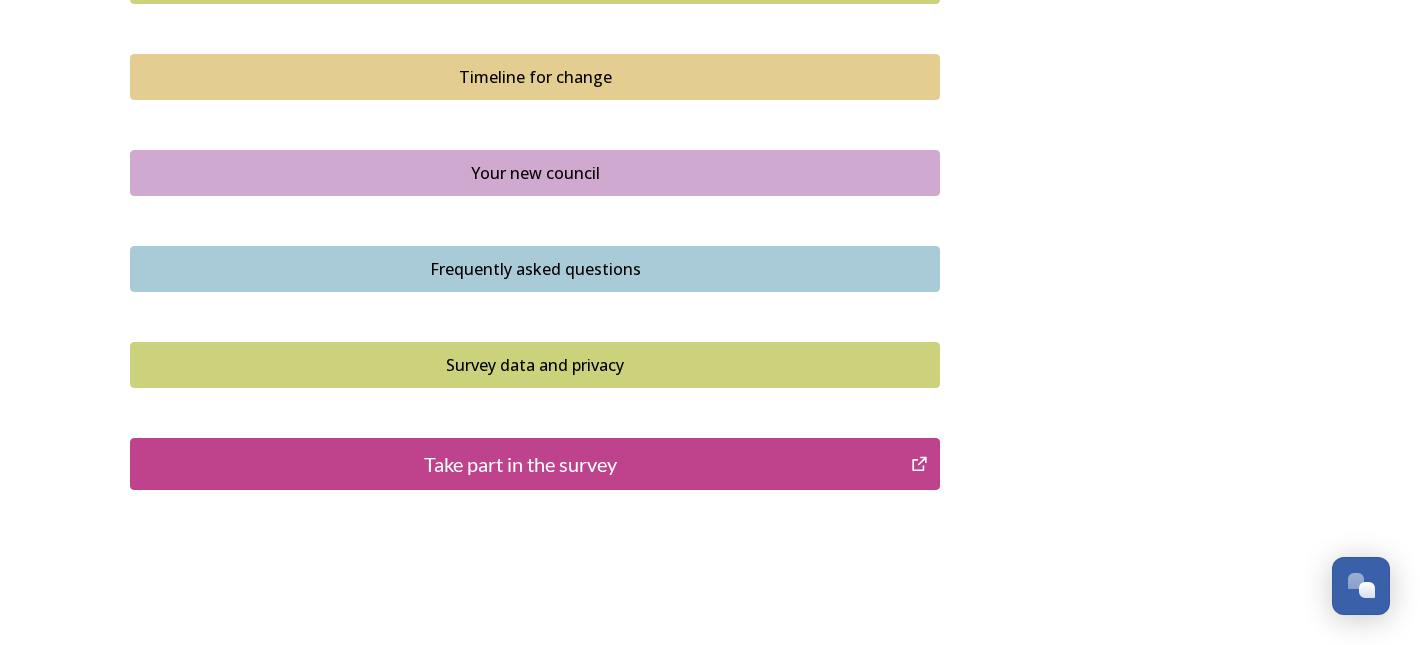 click on "Frequently asked questions" at bounding box center [535, 269] 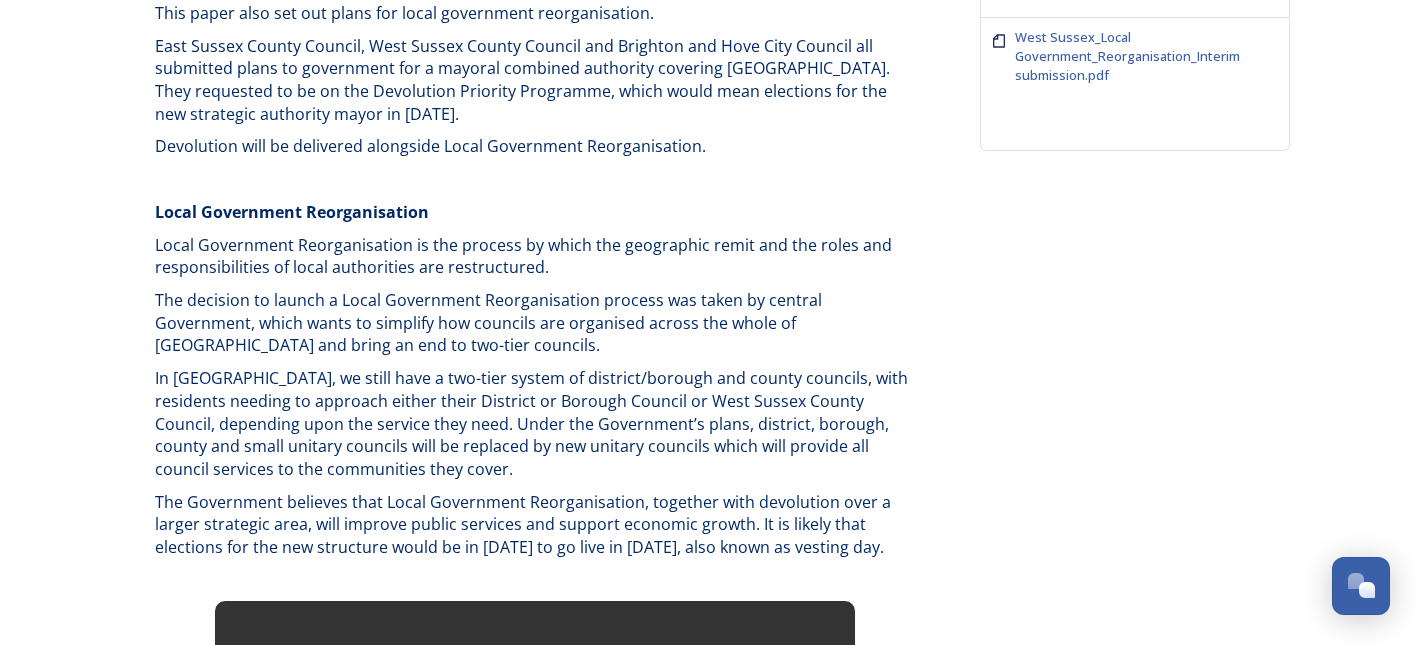 scroll, scrollTop: 843, scrollLeft: 0, axis: vertical 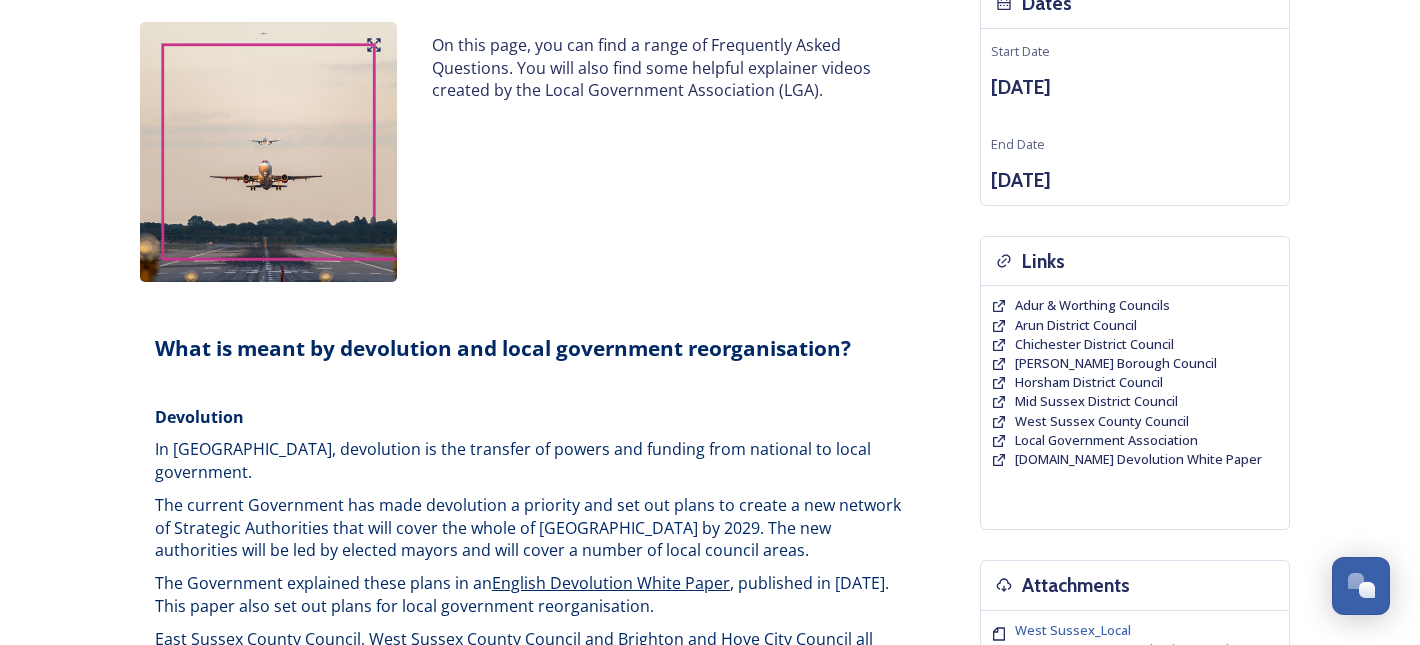 drag, startPoint x: 240, startPoint y: 554, endPoint x: 156, endPoint y: 415, distance: 162.40997 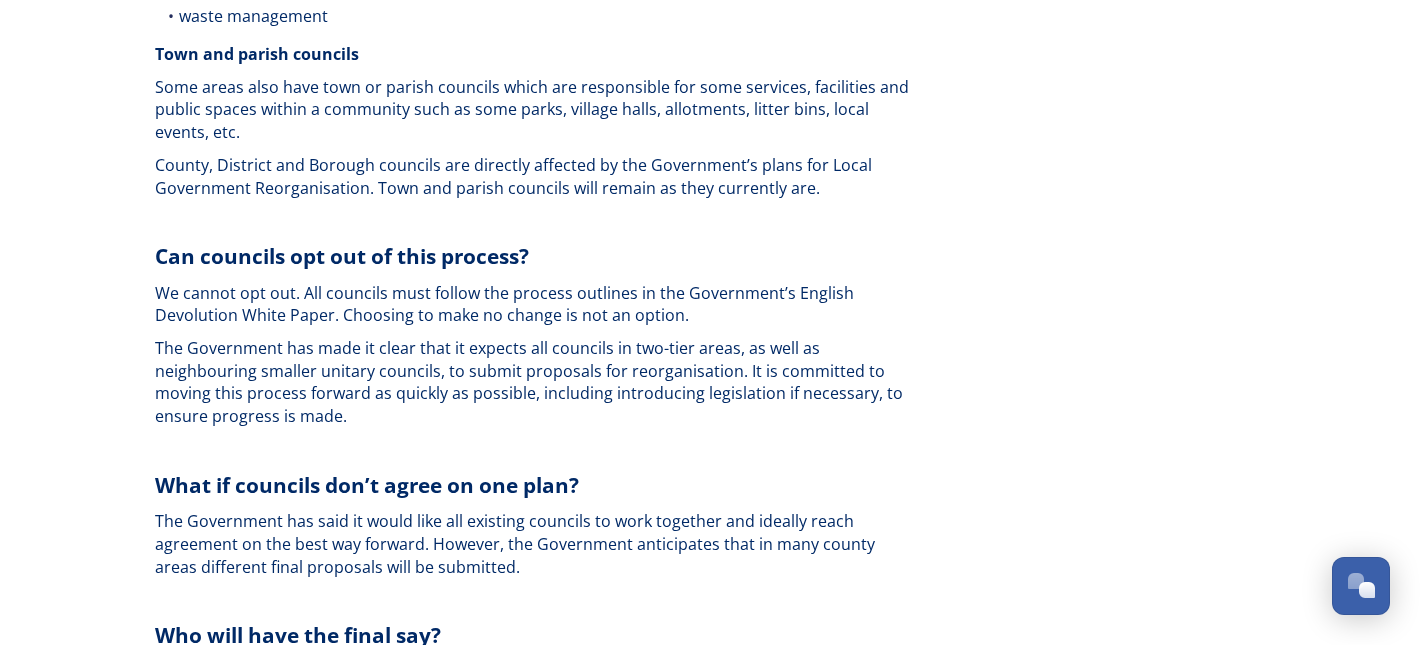 scroll, scrollTop: 3451, scrollLeft: 0, axis: vertical 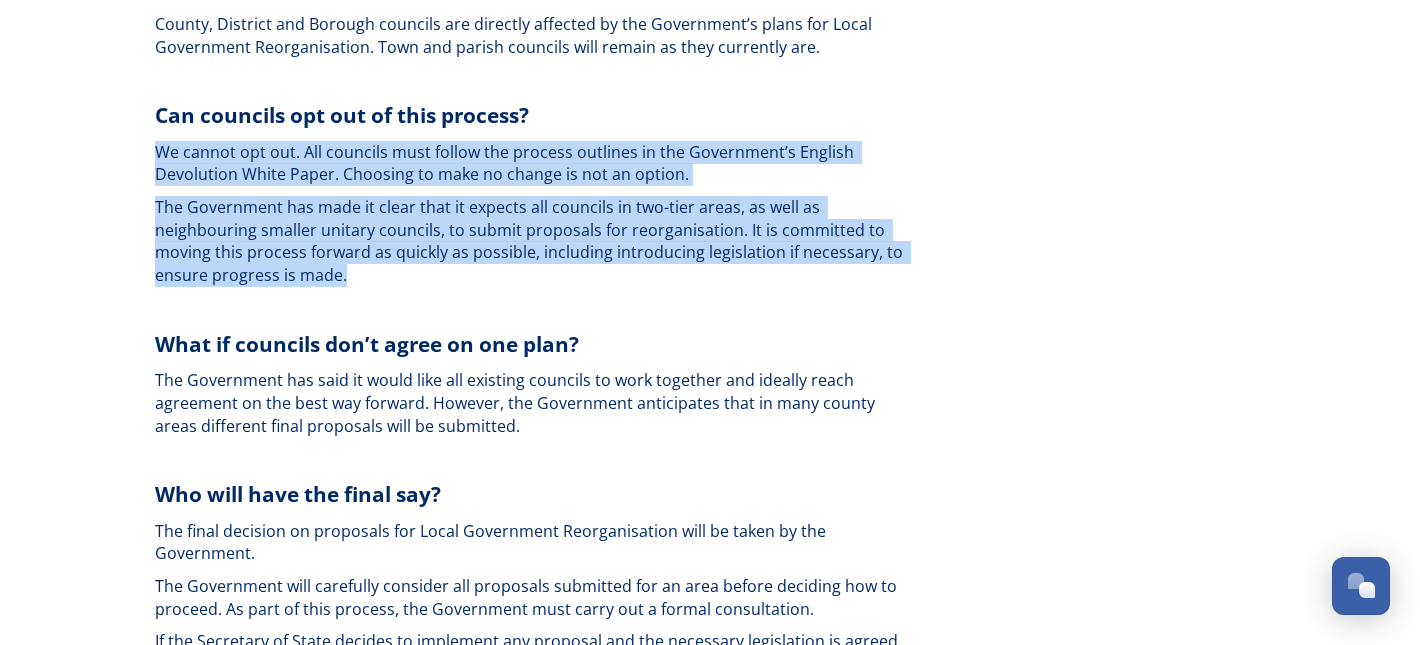 drag, startPoint x: 424, startPoint y: 234, endPoint x: 151, endPoint y: 83, distance: 311.97757 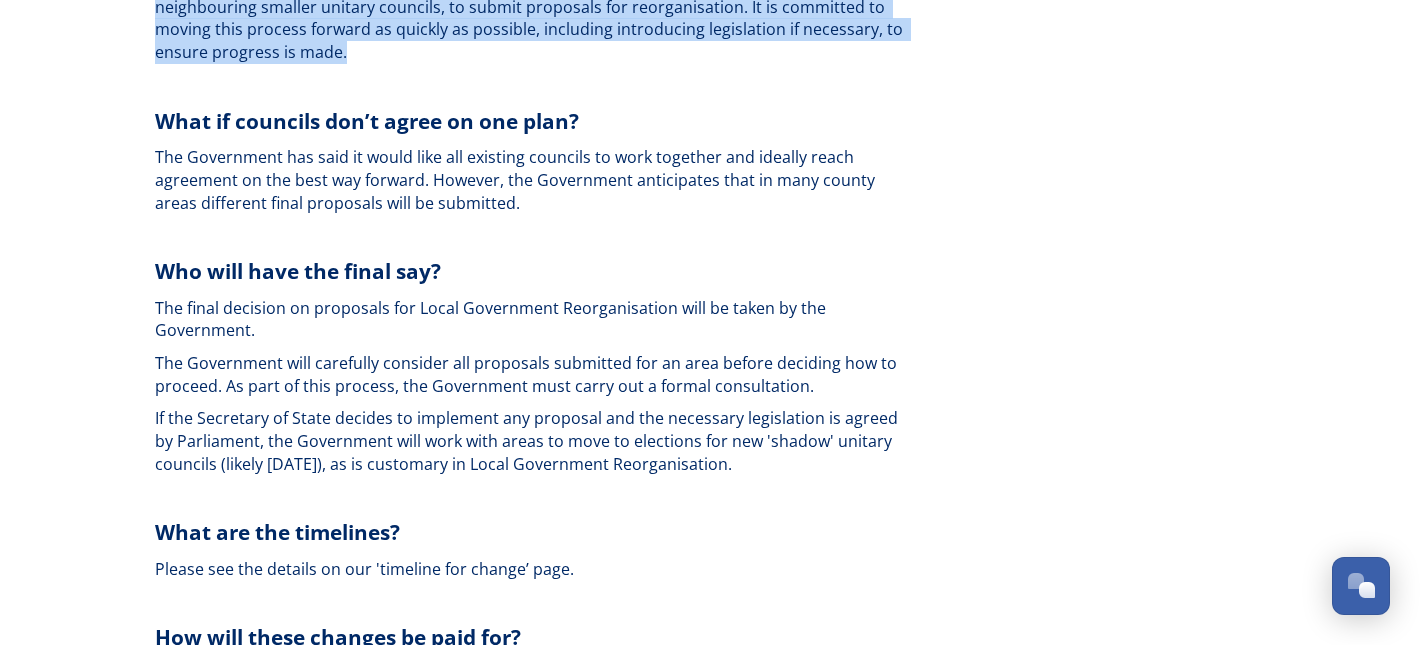 scroll, scrollTop: 3725, scrollLeft: 0, axis: vertical 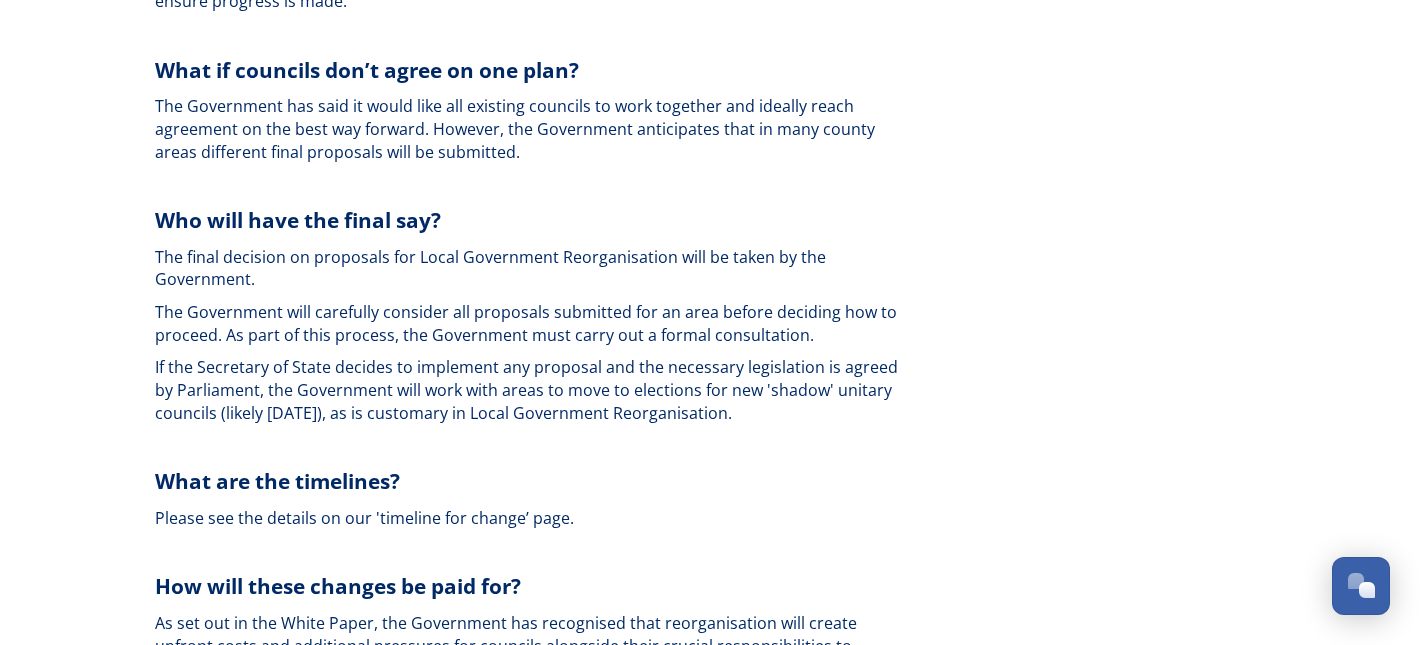 click on "The Government will carefully consider all proposals submitted for an area before deciding how to proceed. As part of this process, the Government must carry out a formal consultation." at bounding box center [528, 323] 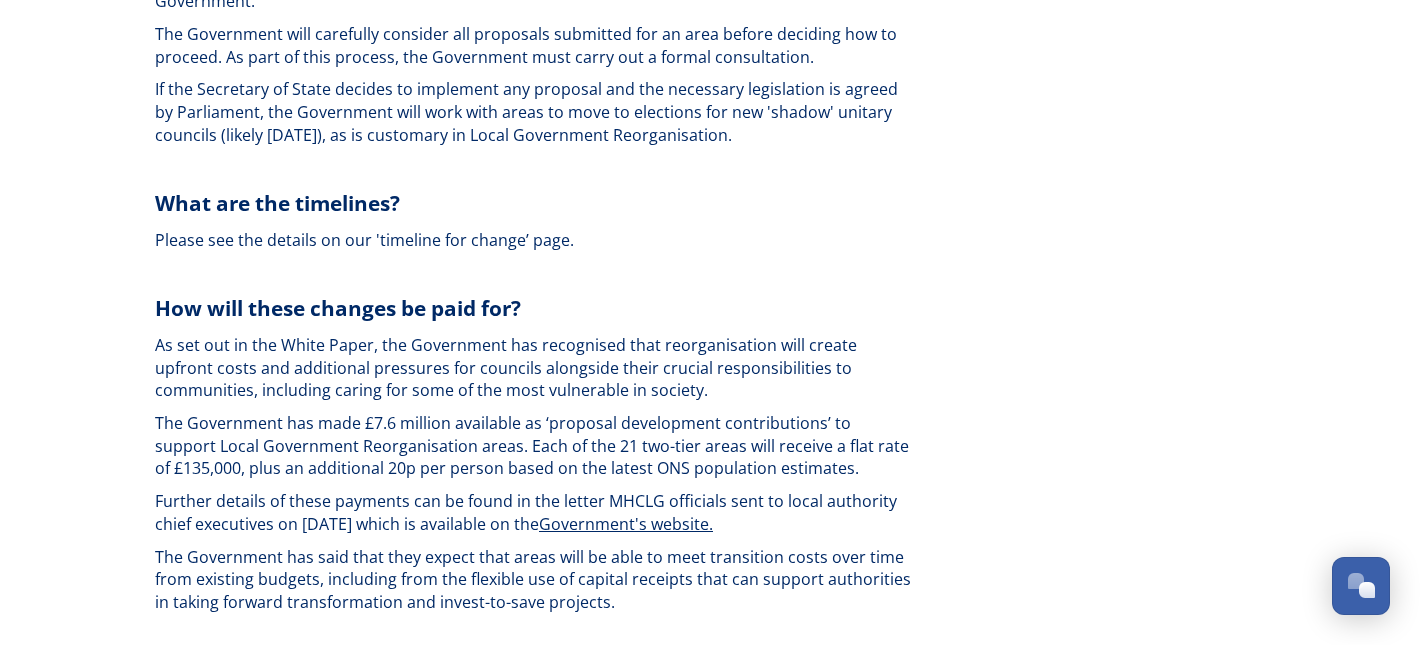 scroll, scrollTop: 4004, scrollLeft: 0, axis: vertical 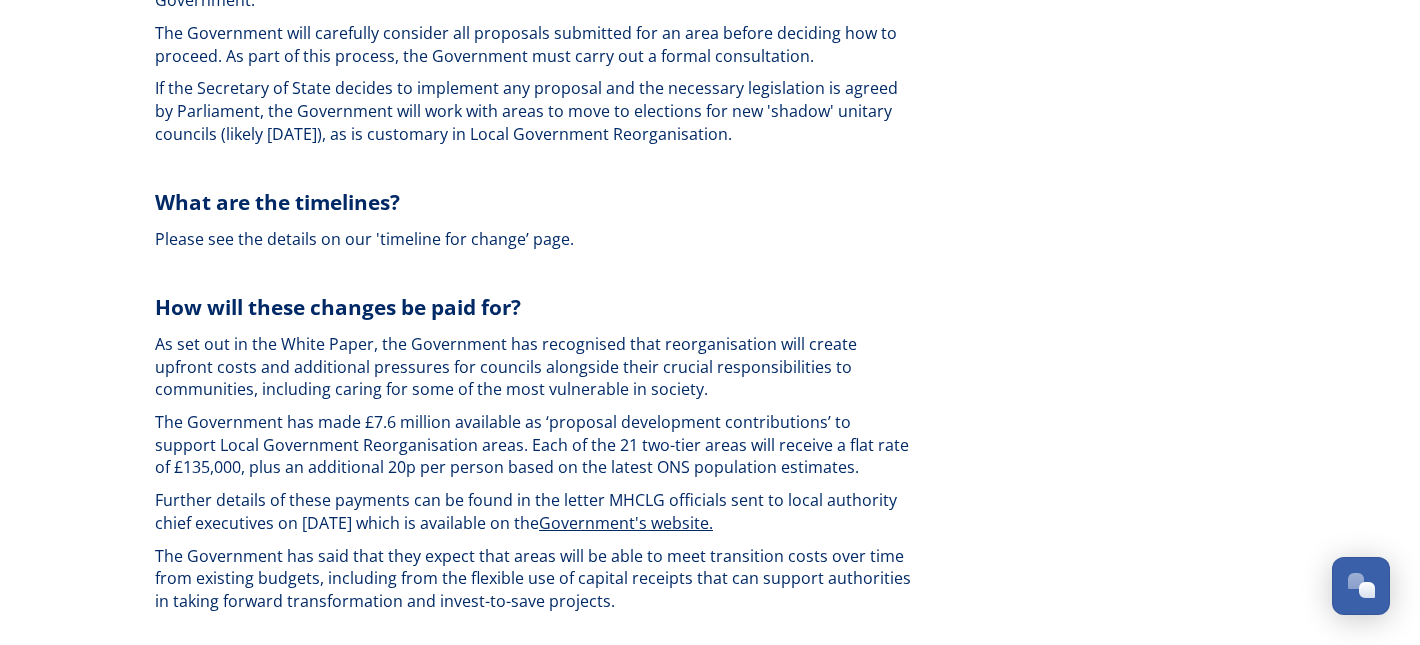 drag, startPoint x: 643, startPoint y: 546, endPoint x: 126, endPoint y: 251, distance: 595.2428 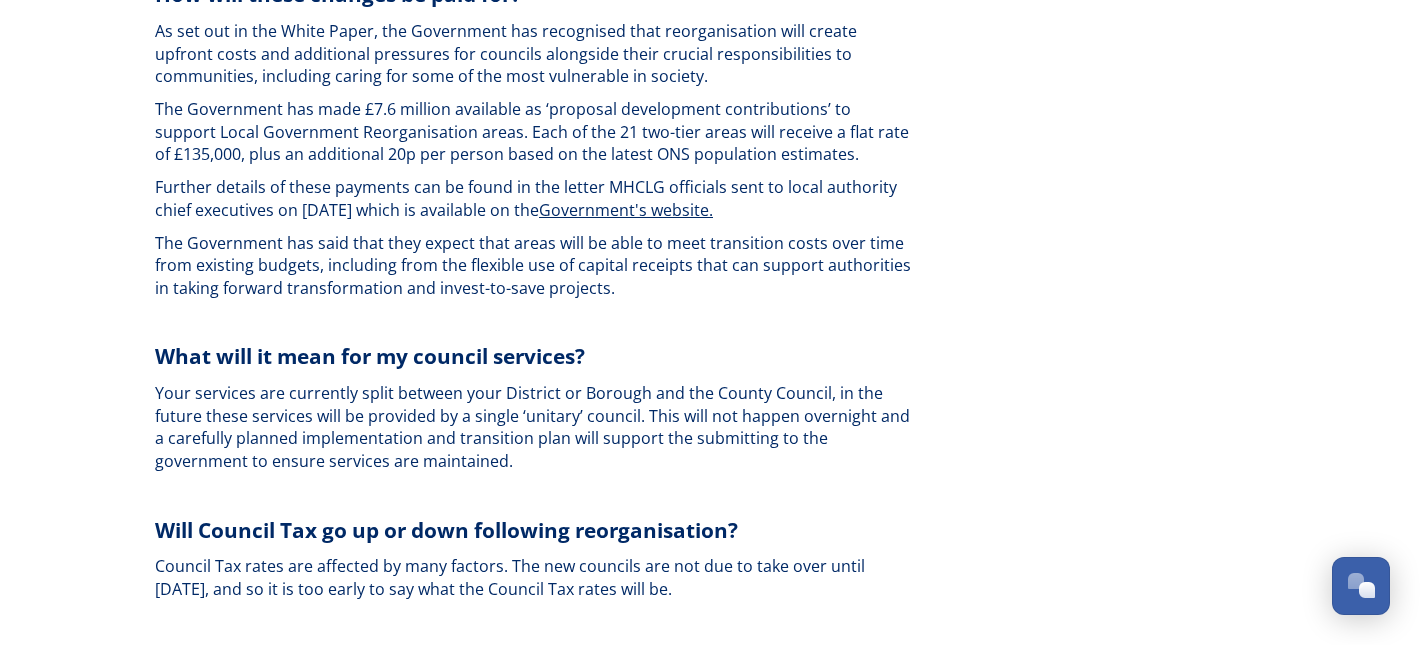 scroll, scrollTop: 4413, scrollLeft: 0, axis: vertical 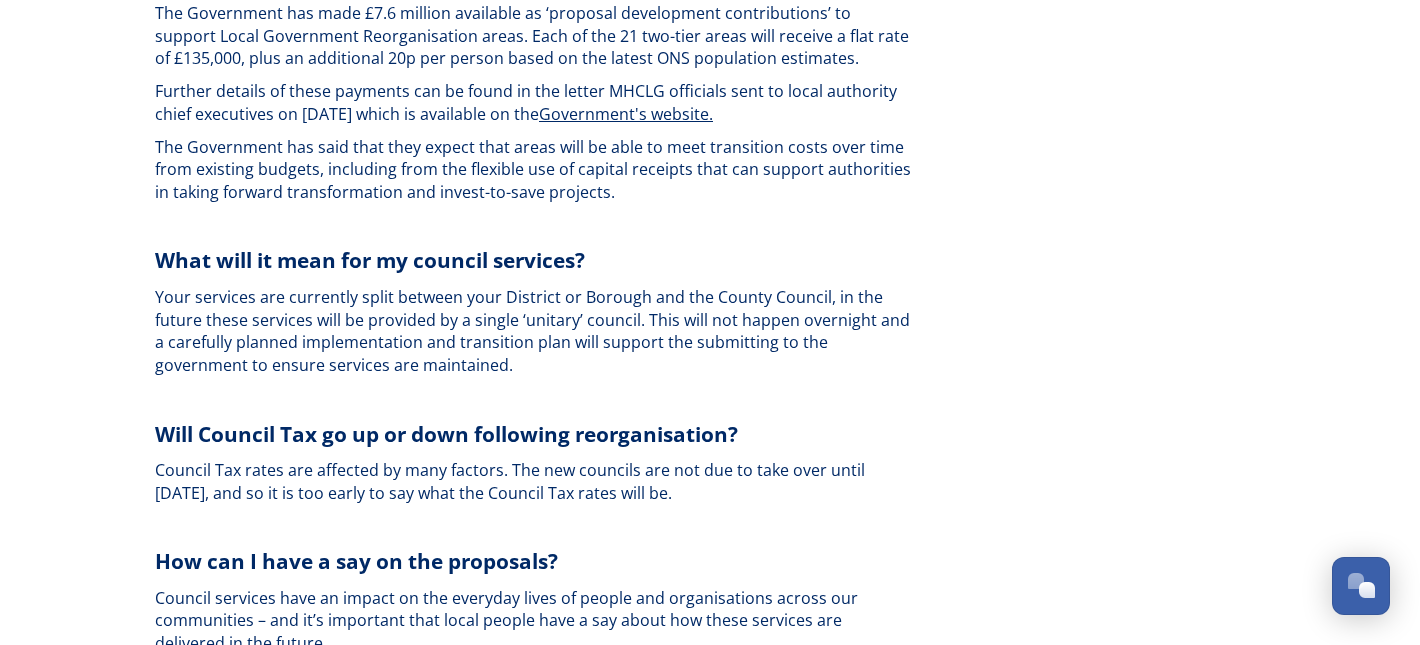 drag, startPoint x: 658, startPoint y: 449, endPoint x: 117, endPoint y: 415, distance: 542.0673 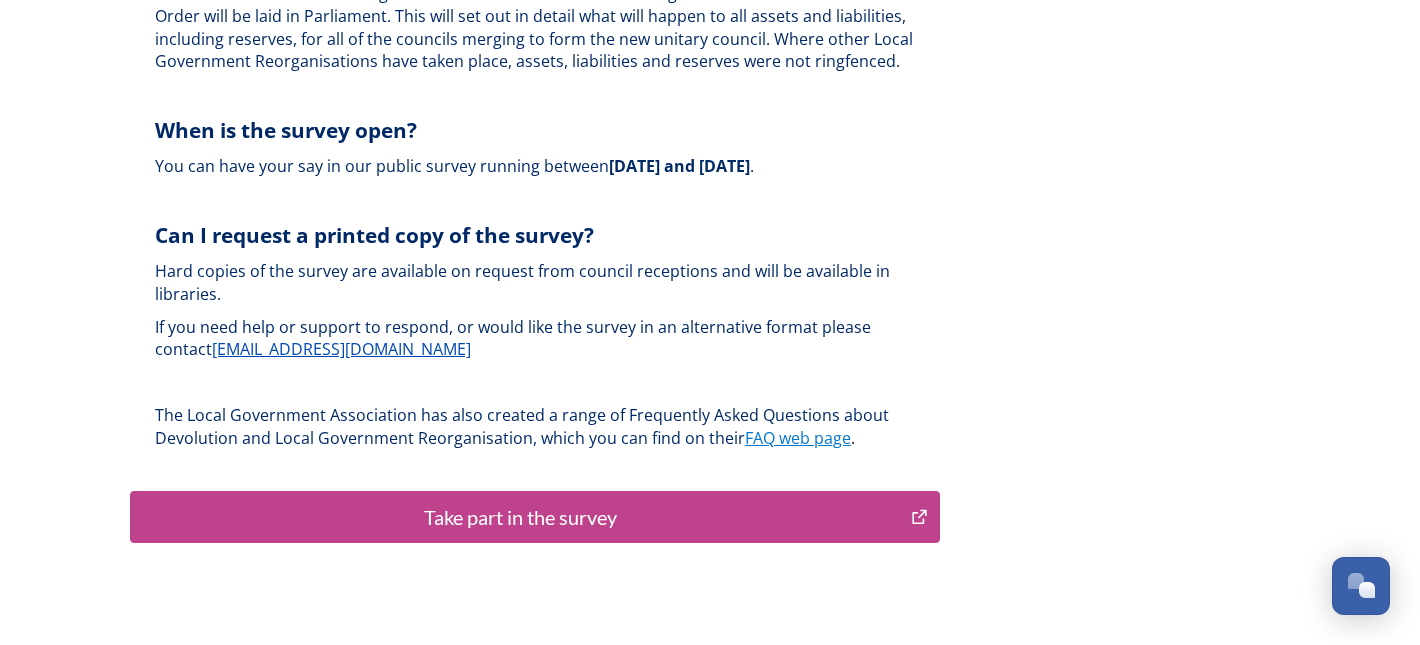 scroll, scrollTop: 6138, scrollLeft: 0, axis: vertical 